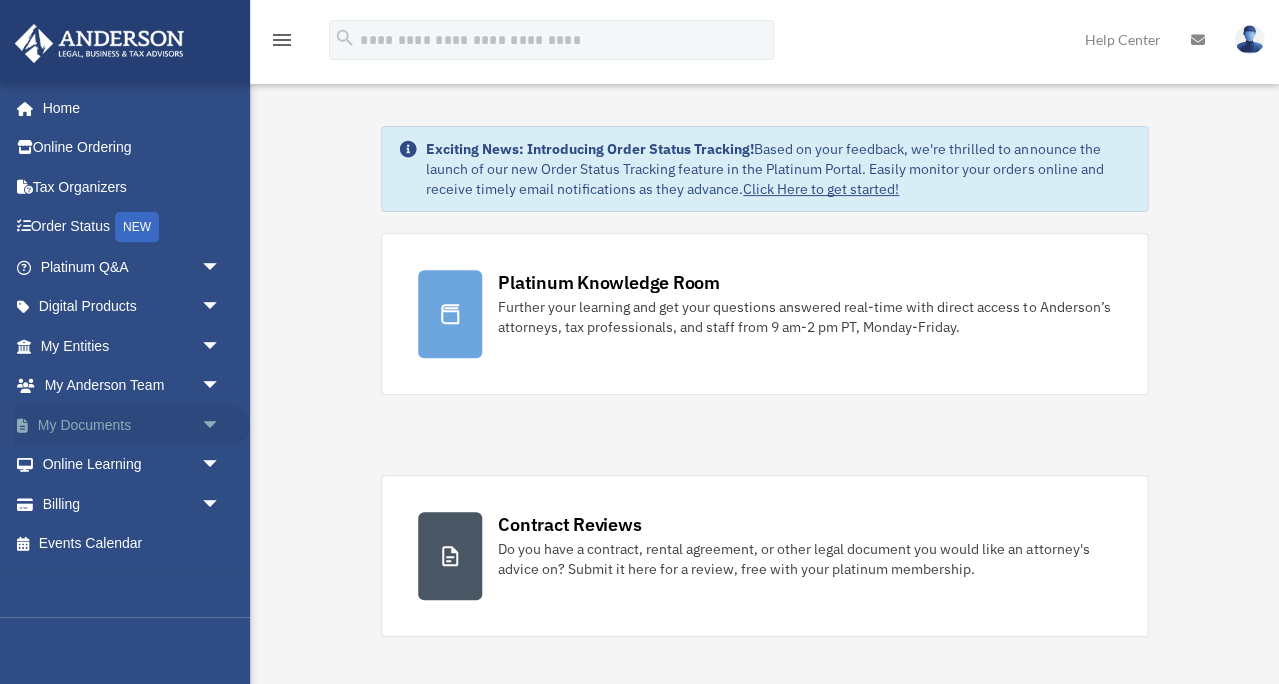 scroll, scrollTop: 0, scrollLeft: 0, axis: both 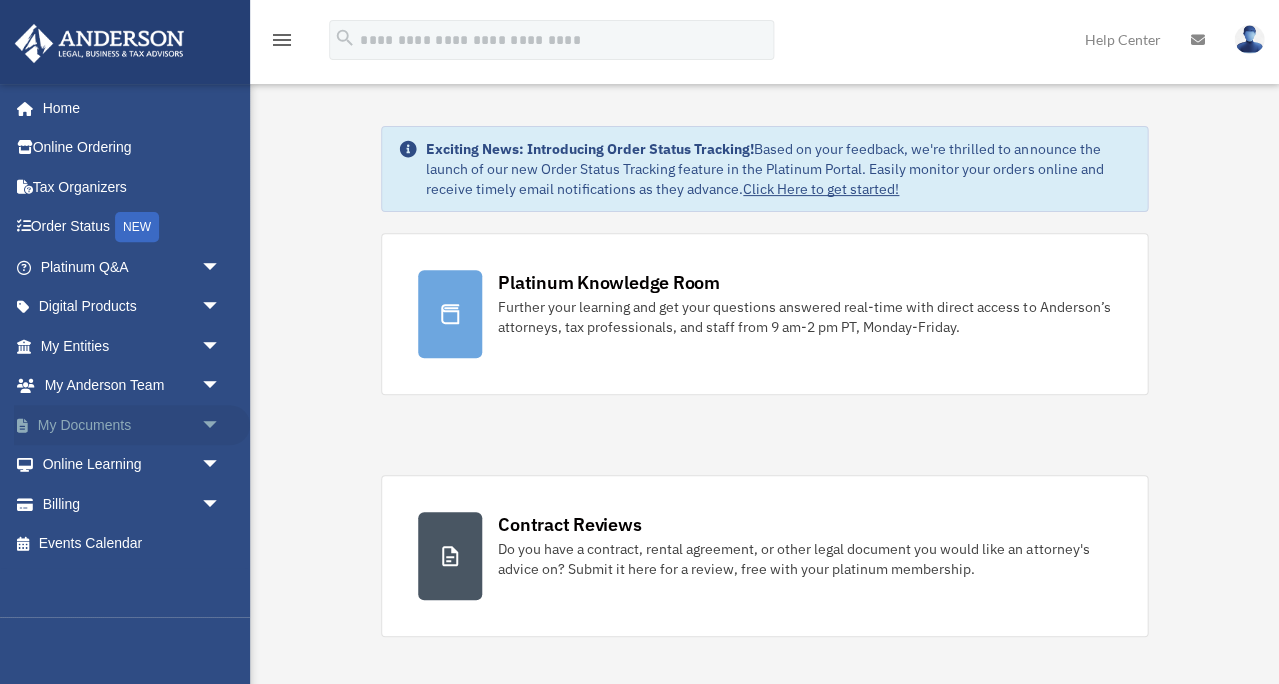 click on "arrow_drop_down" at bounding box center [220, 425] 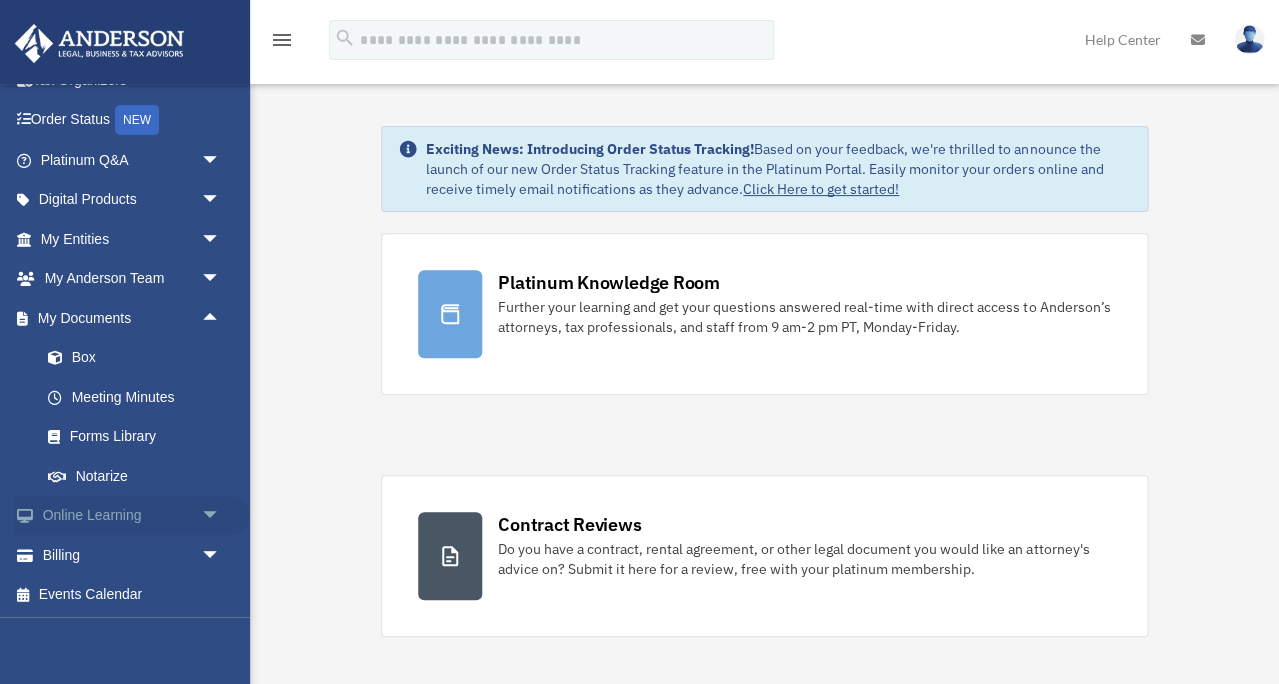 scroll, scrollTop: 106, scrollLeft: 0, axis: vertical 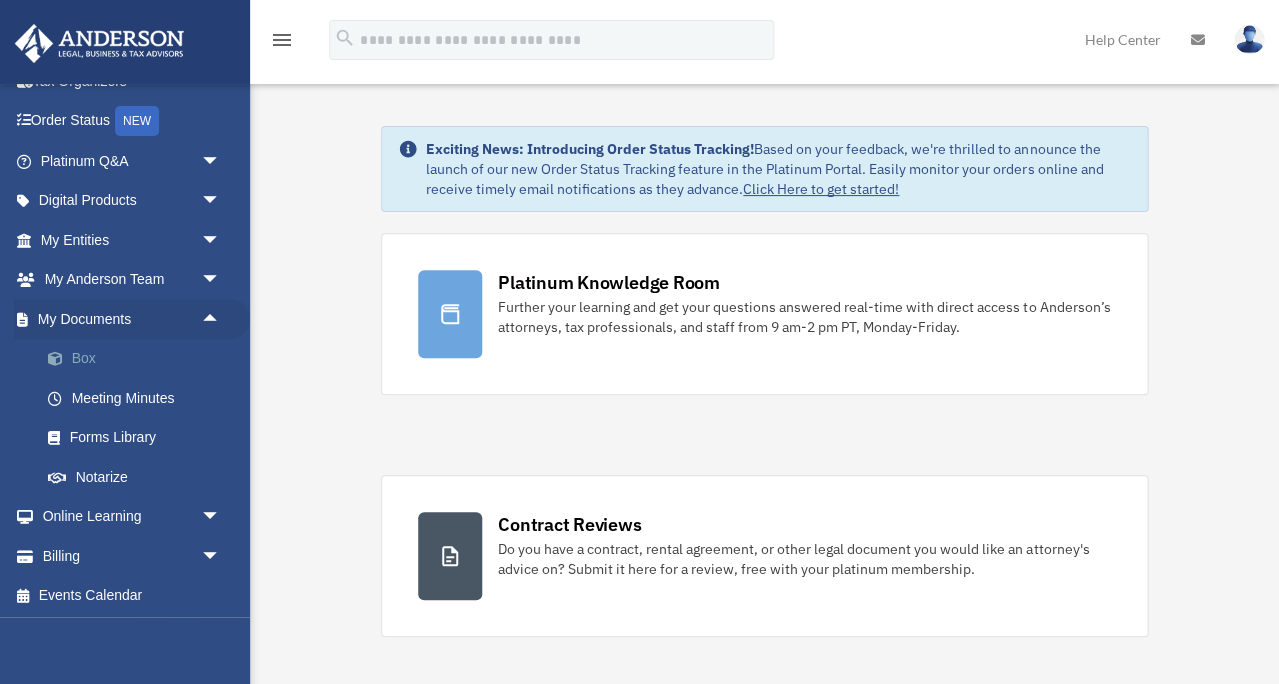click on "Box" at bounding box center [139, 359] 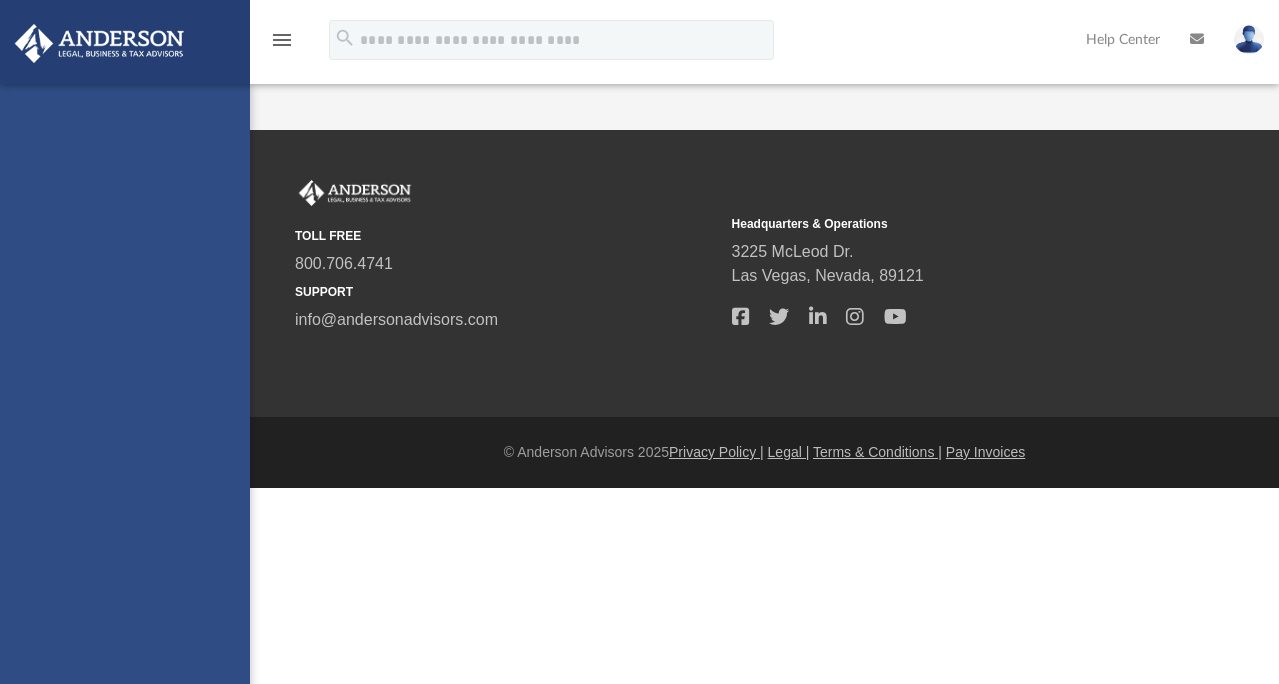 scroll, scrollTop: 0, scrollLeft: 0, axis: both 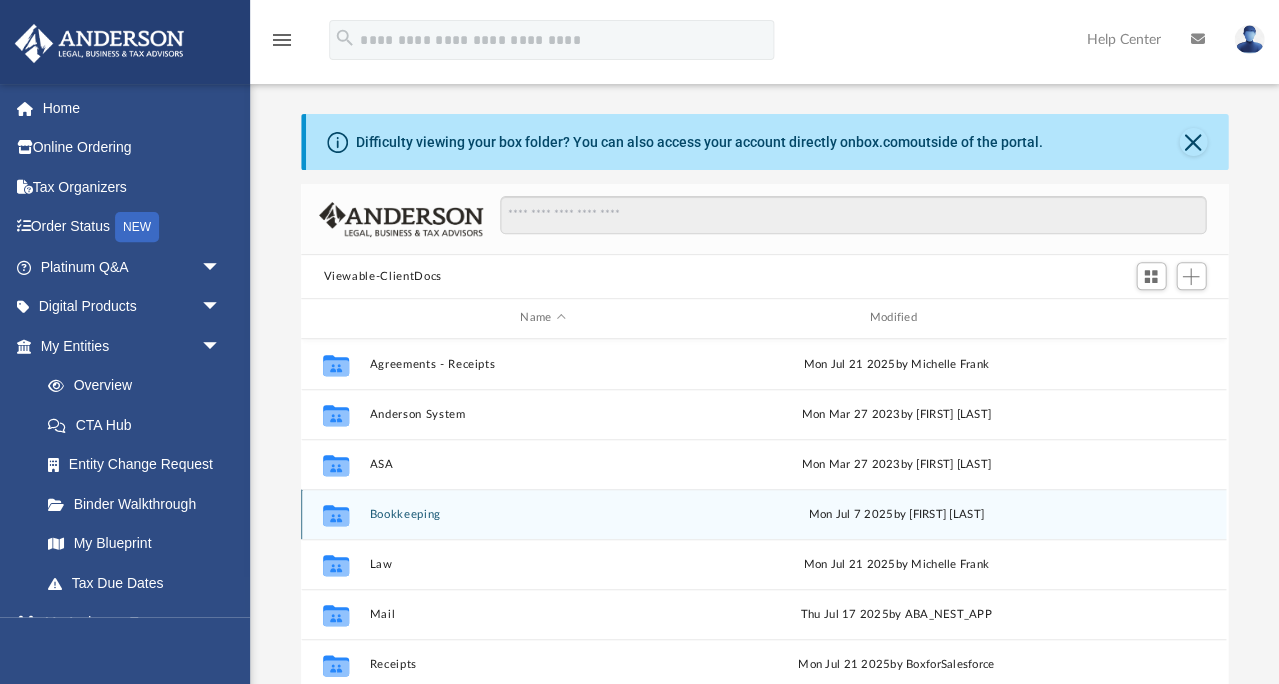 click on "Bookkeeping" at bounding box center [542, 514] 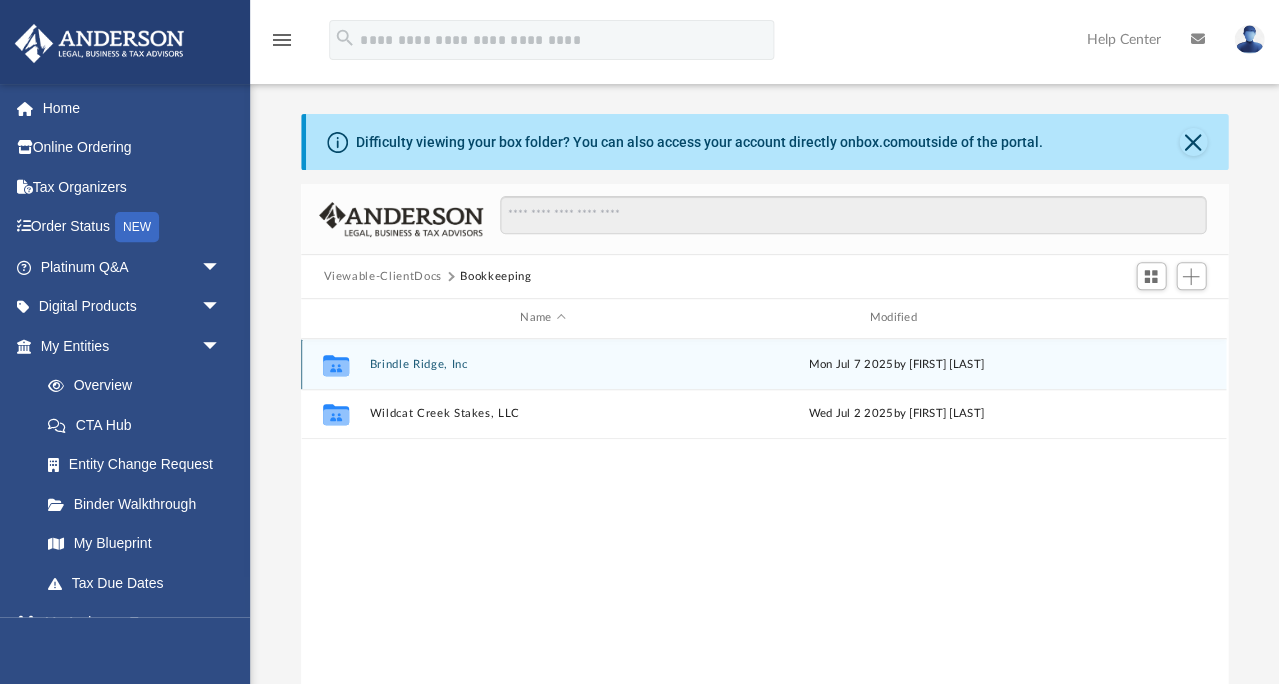 click on "Brindle Ridge, Inc" at bounding box center (542, 364) 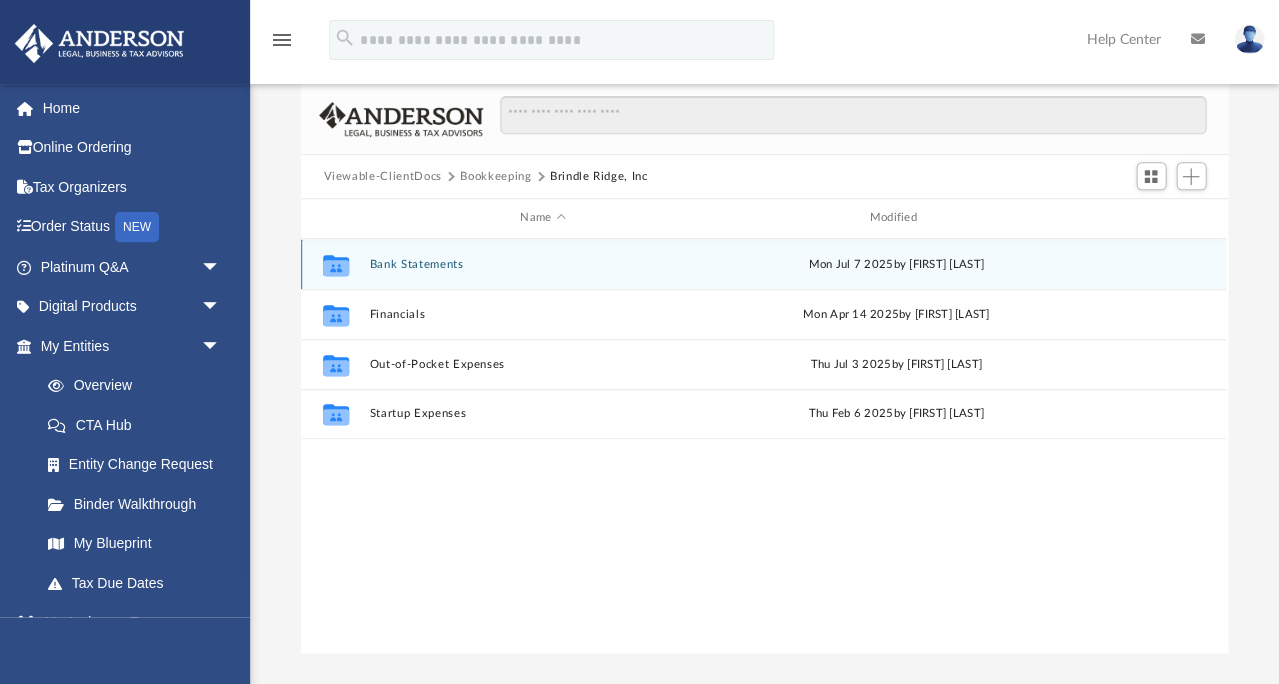 scroll, scrollTop: 100, scrollLeft: 0, axis: vertical 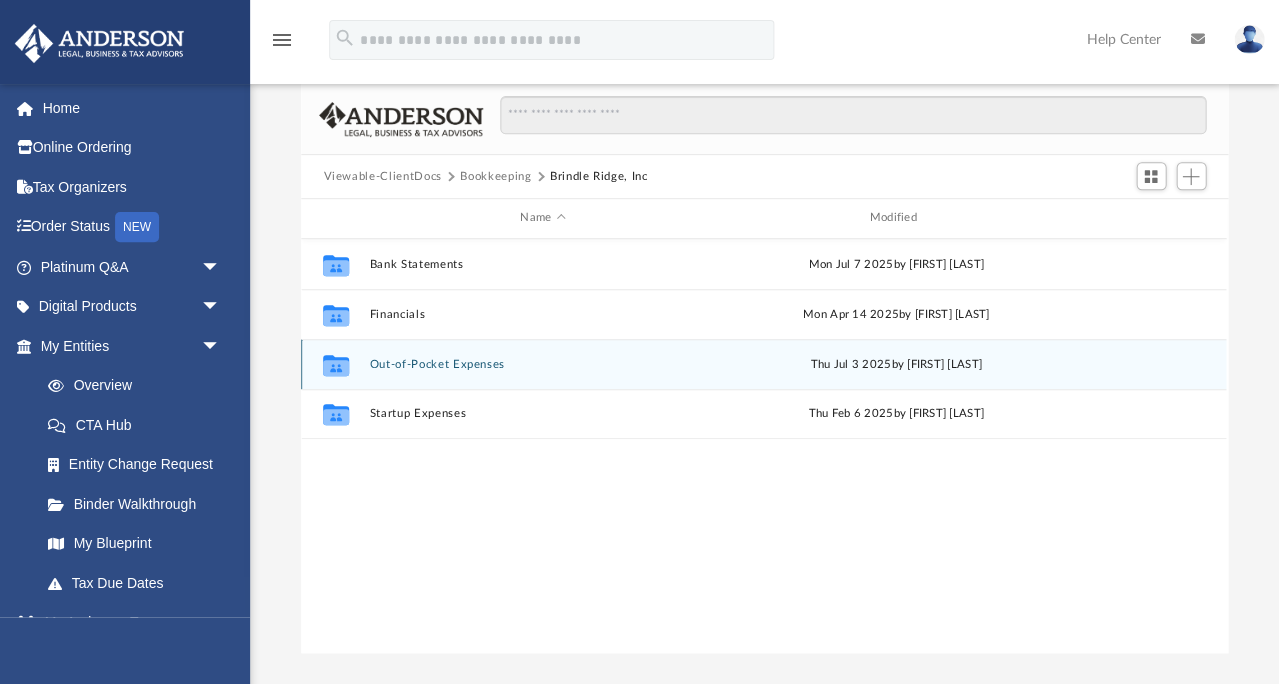 click on "Out-of-Pocket Expenses" at bounding box center (542, 364) 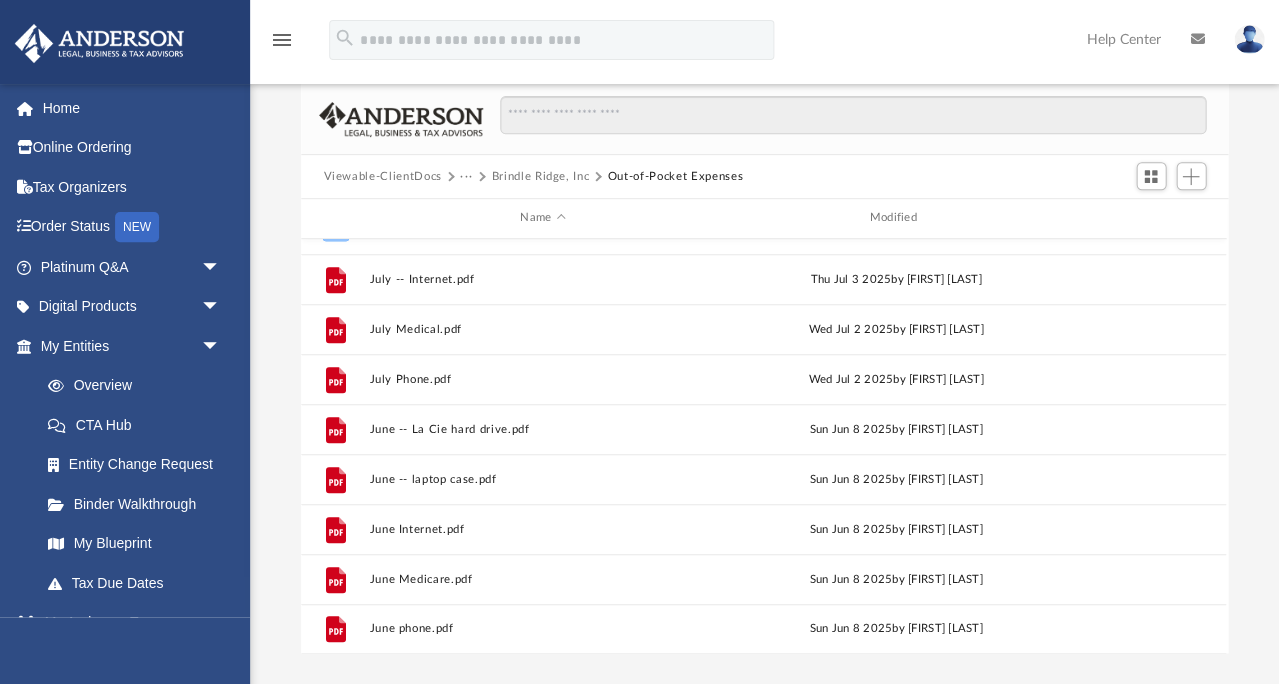 scroll, scrollTop: 236, scrollLeft: 0, axis: vertical 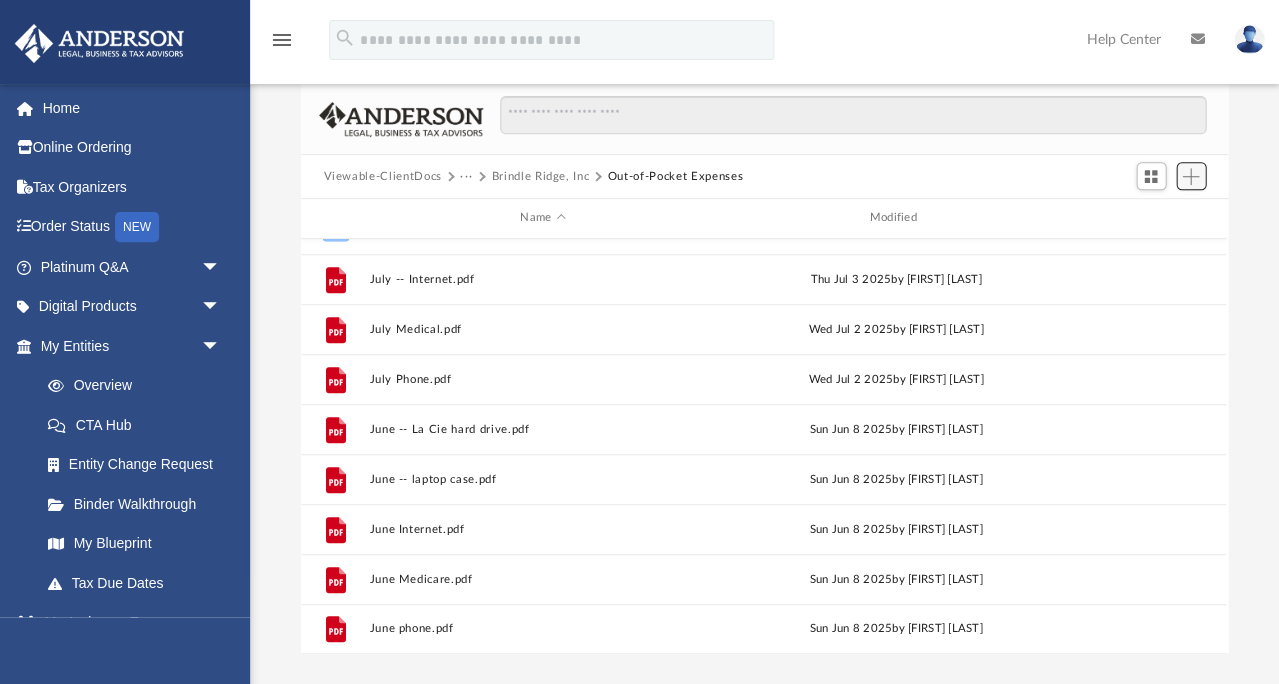 click at bounding box center (1190, 176) 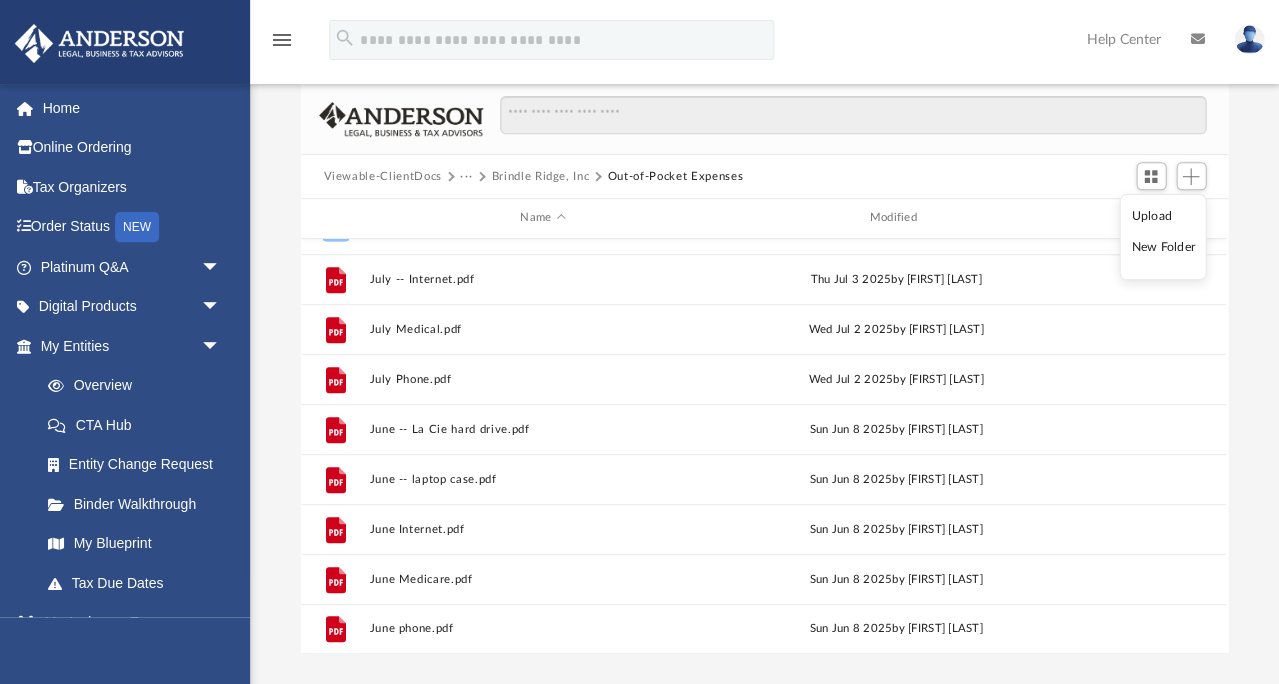 click on "Upload" at bounding box center (1163, 216) 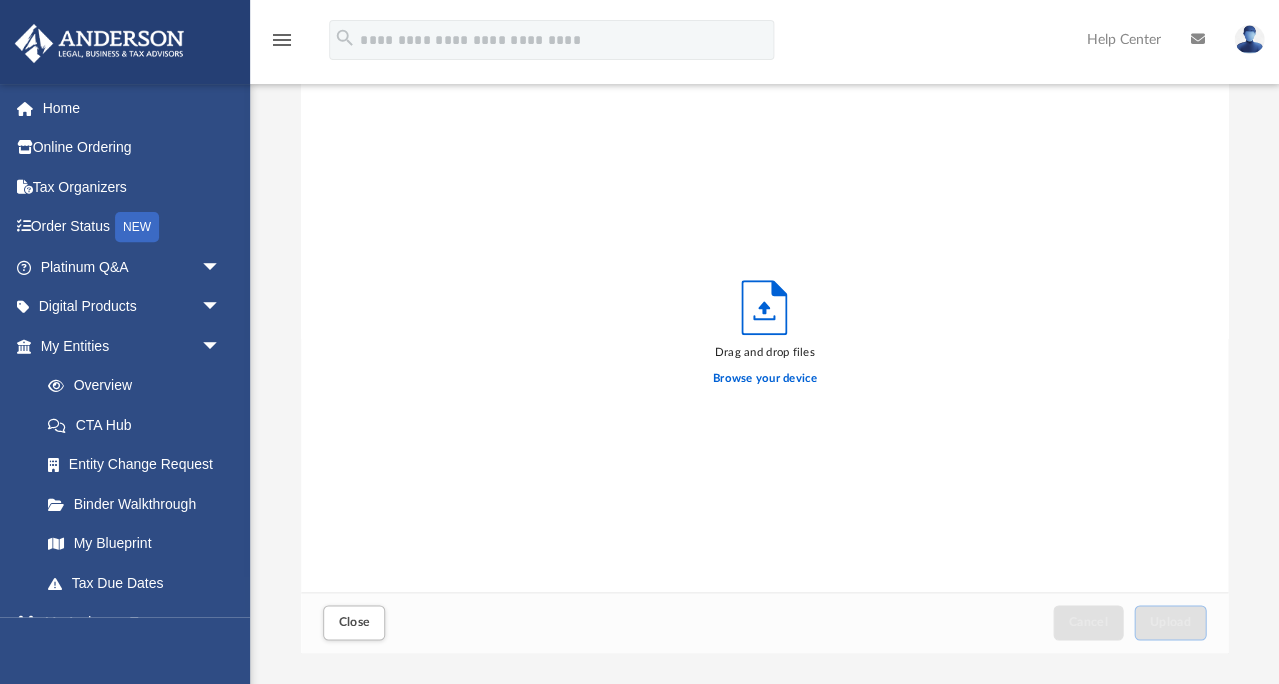 scroll, scrollTop: 1, scrollLeft: 1, axis: both 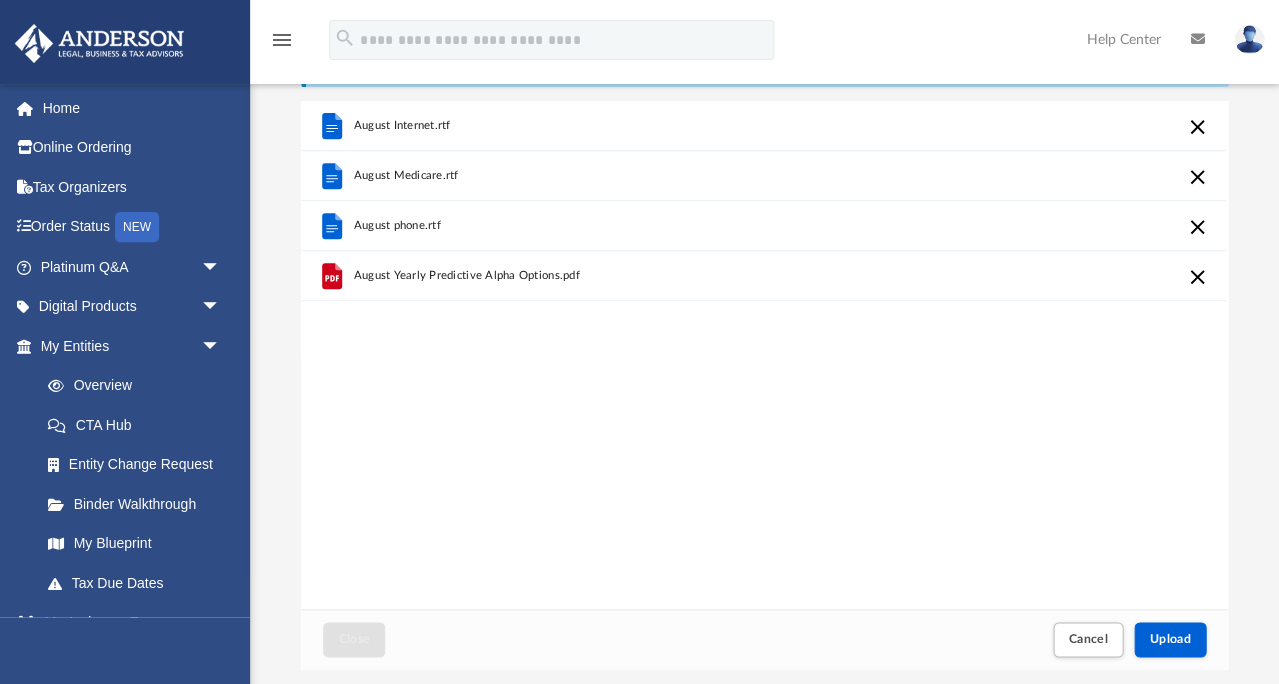 click at bounding box center [1198, 127] 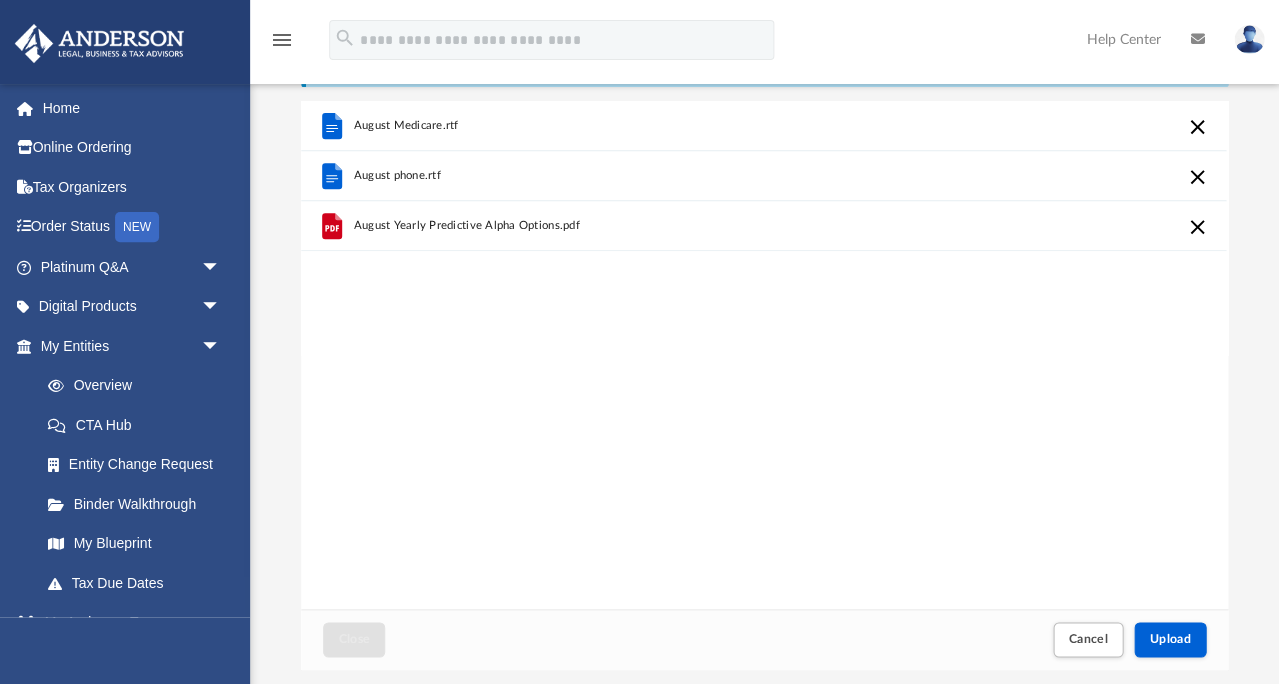 click at bounding box center [1198, 127] 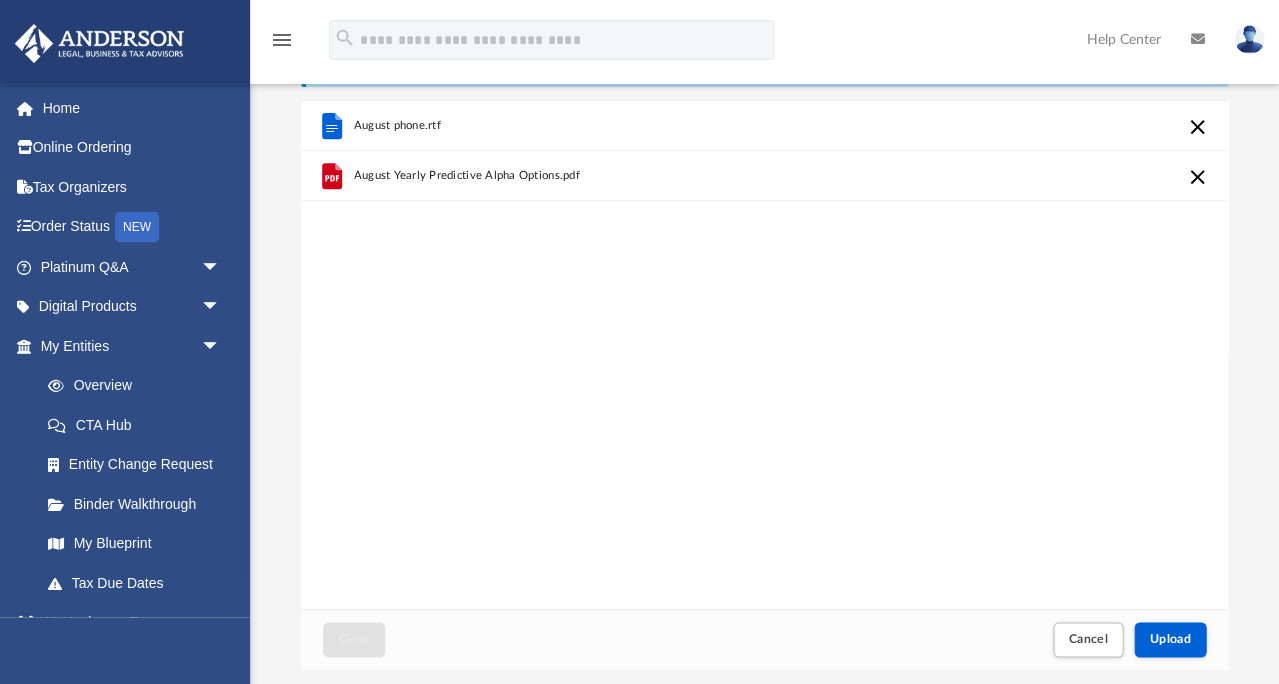 click at bounding box center (1198, 127) 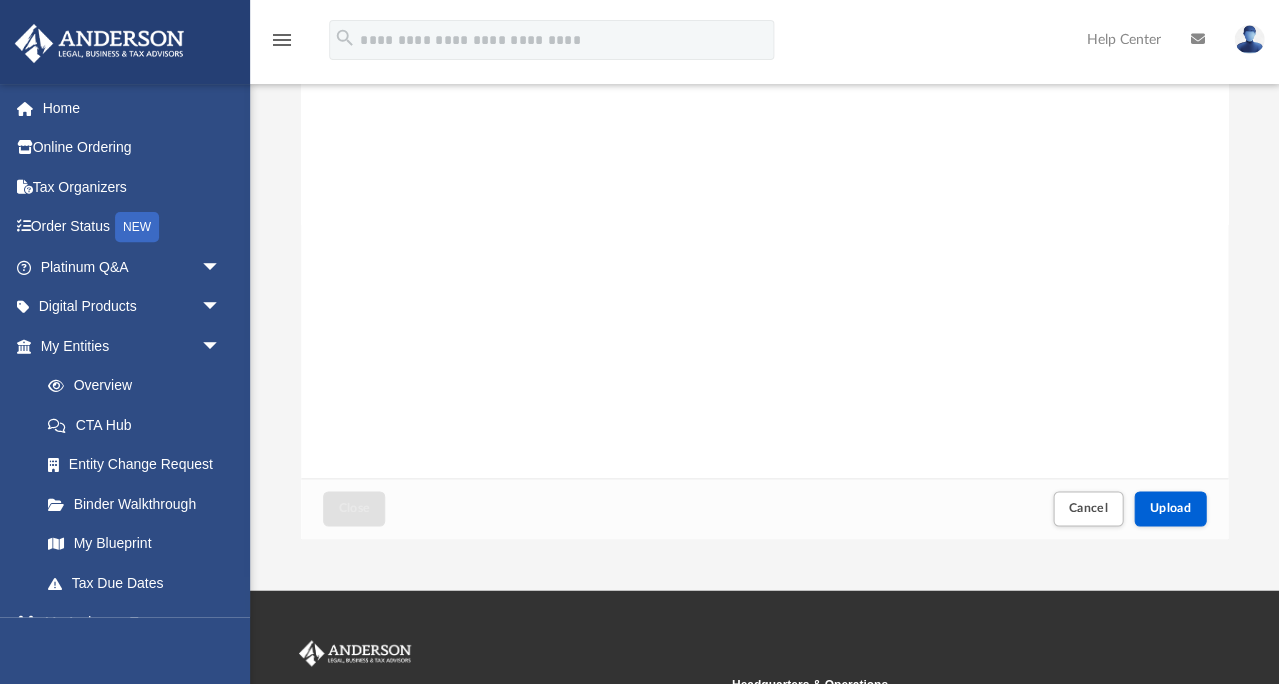 scroll, scrollTop: 229, scrollLeft: 0, axis: vertical 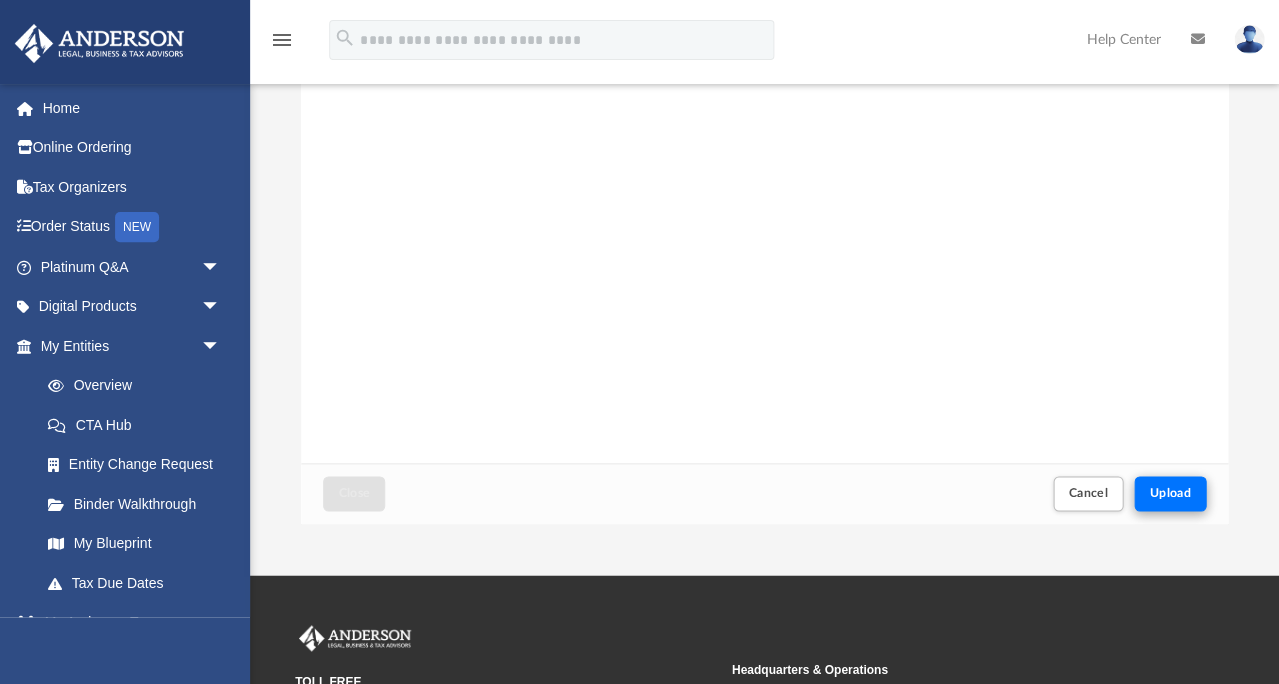 click on "Upload" at bounding box center (1170, 493) 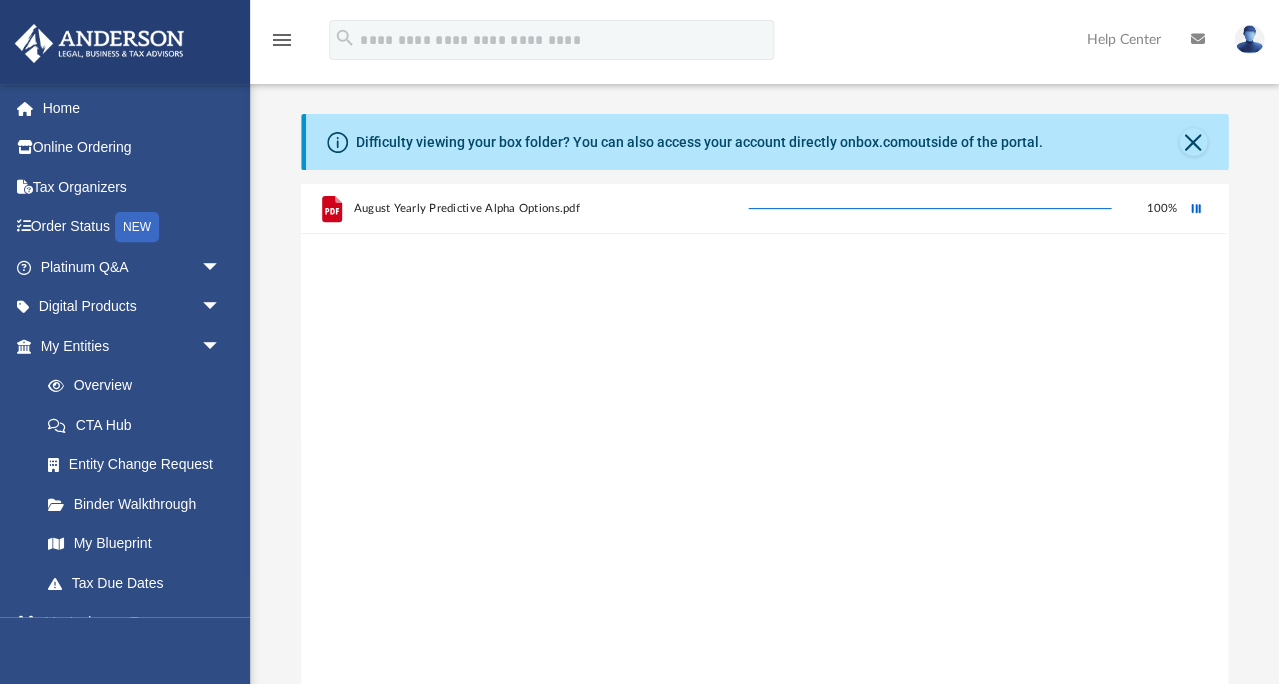 scroll, scrollTop: 0, scrollLeft: 0, axis: both 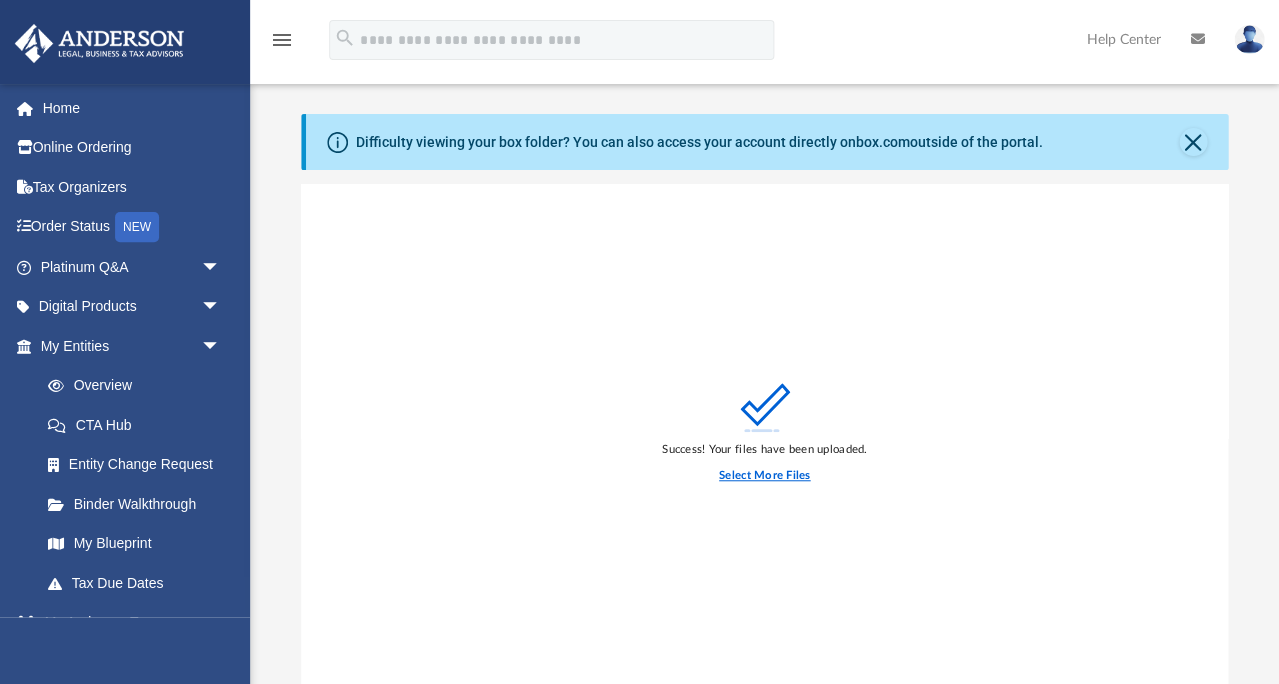 click on "Select More Files" at bounding box center (764, 476) 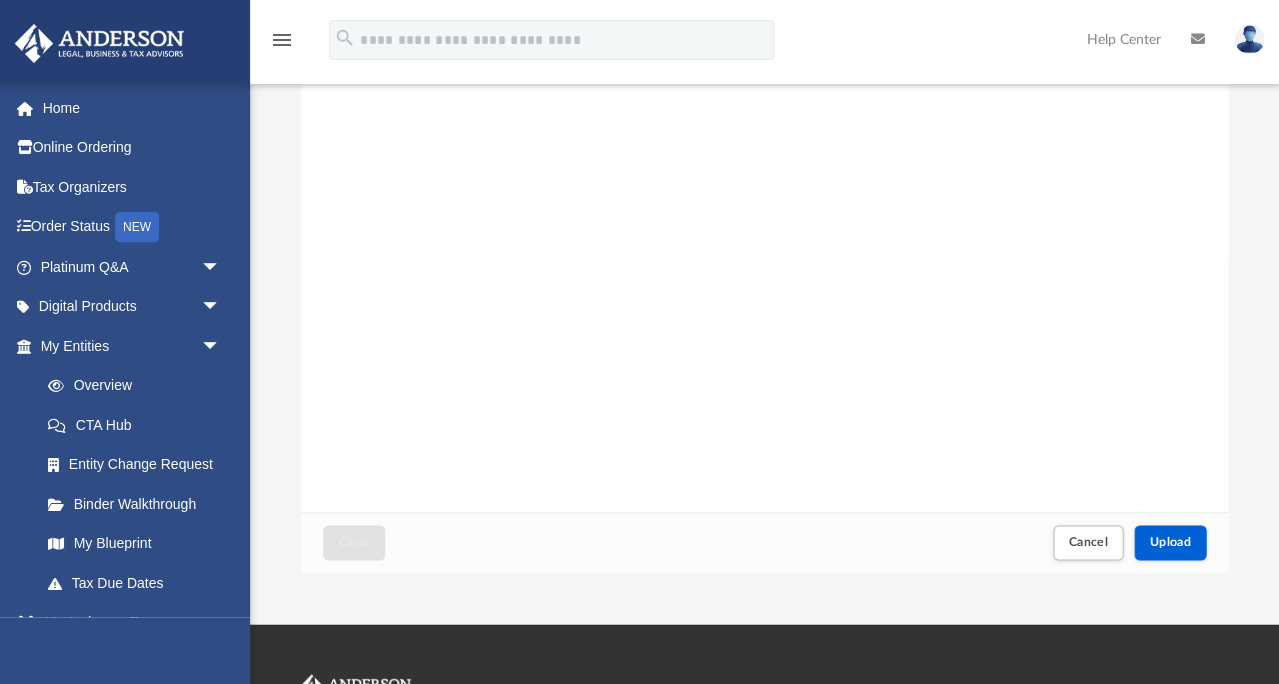 scroll, scrollTop: 169, scrollLeft: 0, axis: vertical 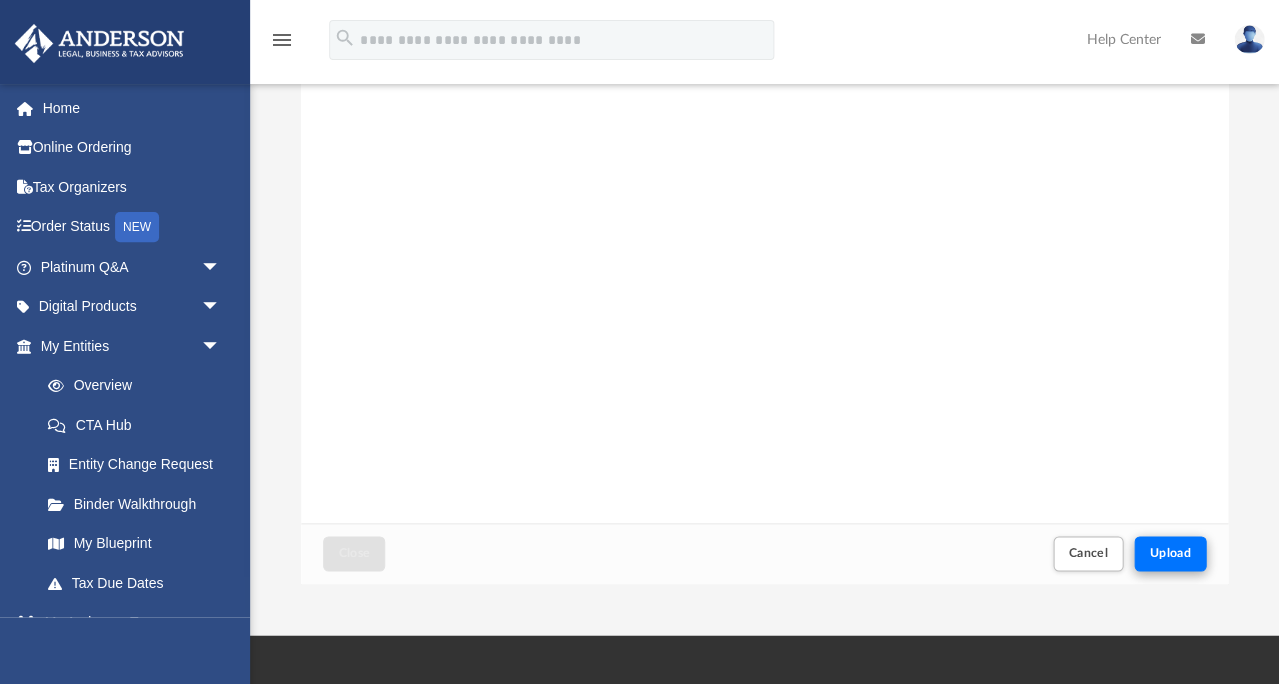 click on "Upload" at bounding box center [1170, 553] 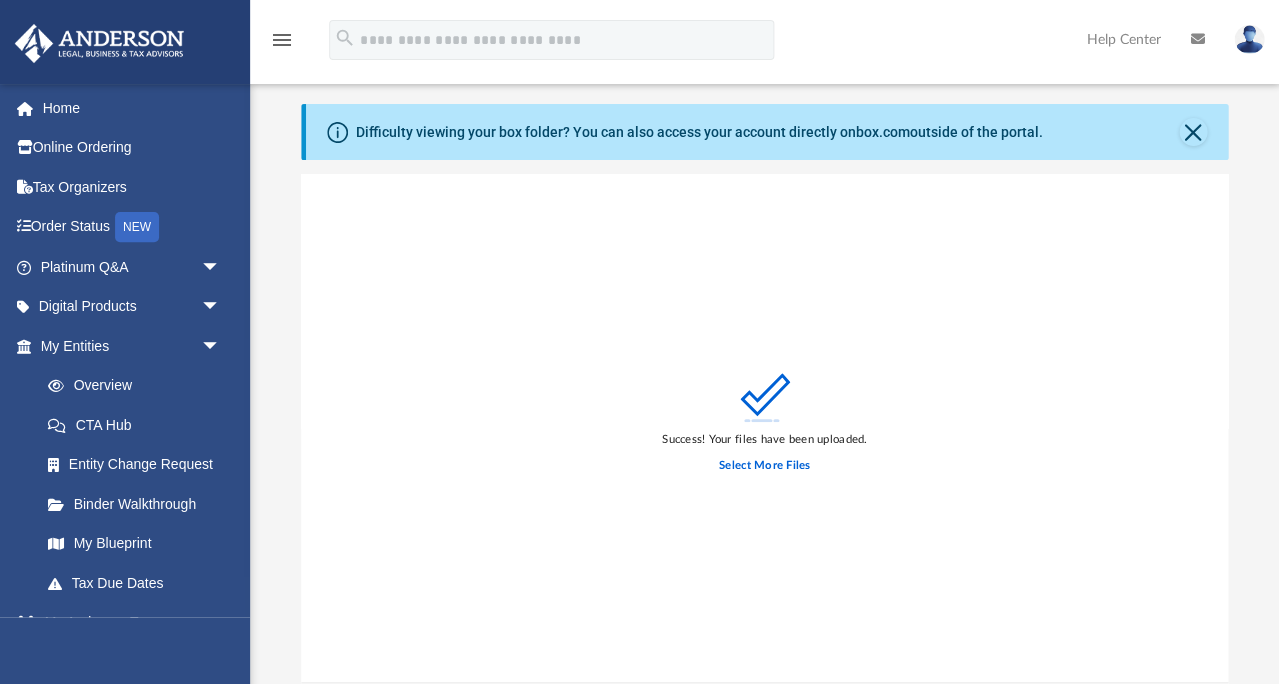 scroll, scrollTop: 2, scrollLeft: 0, axis: vertical 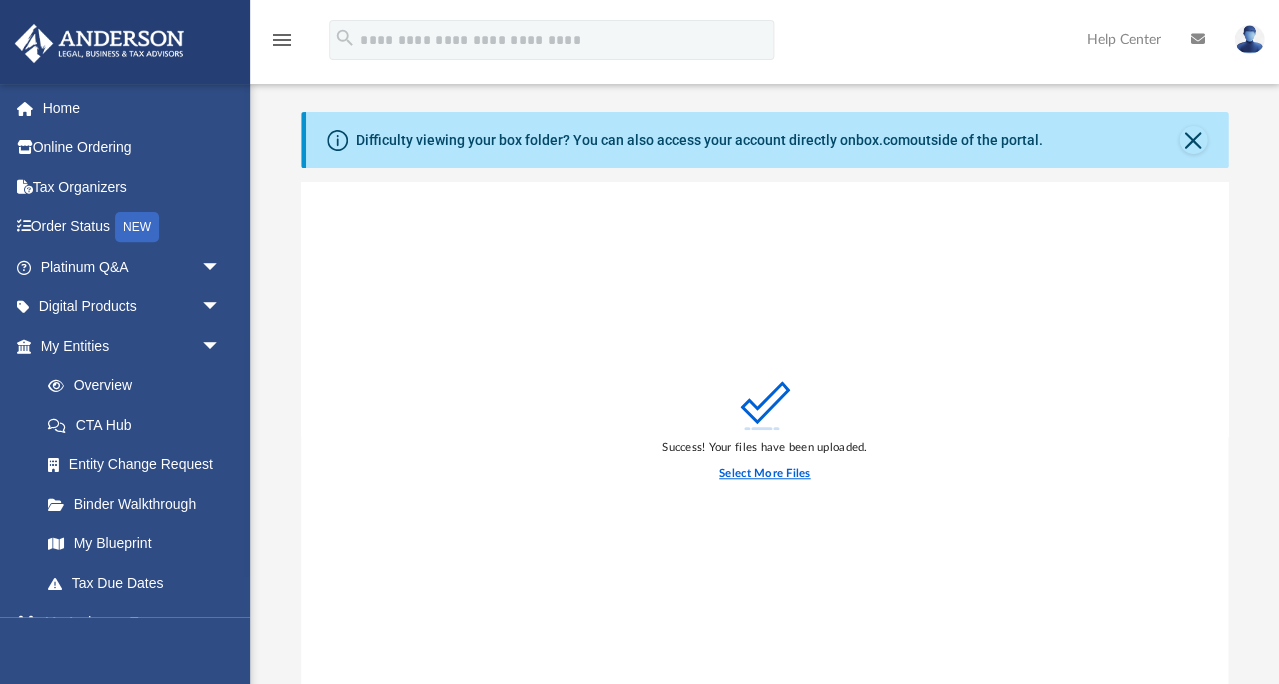 click on "Select More Files" at bounding box center [764, 474] 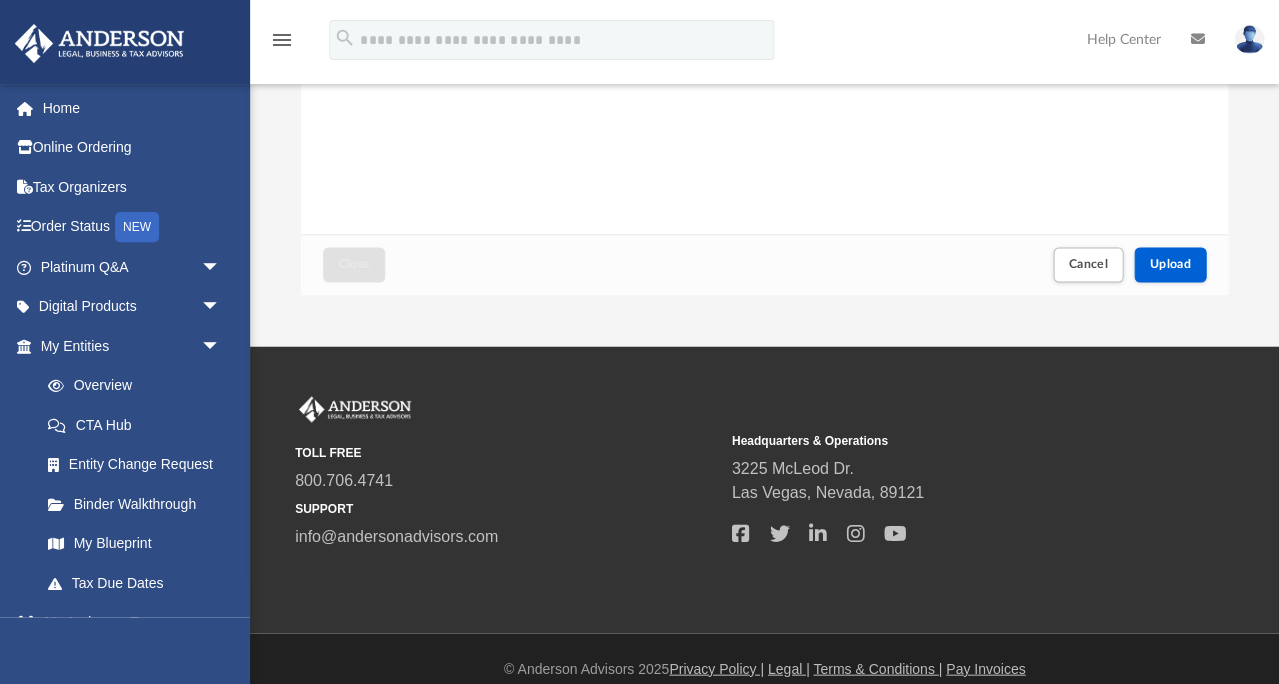 scroll, scrollTop: 471, scrollLeft: 0, axis: vertical 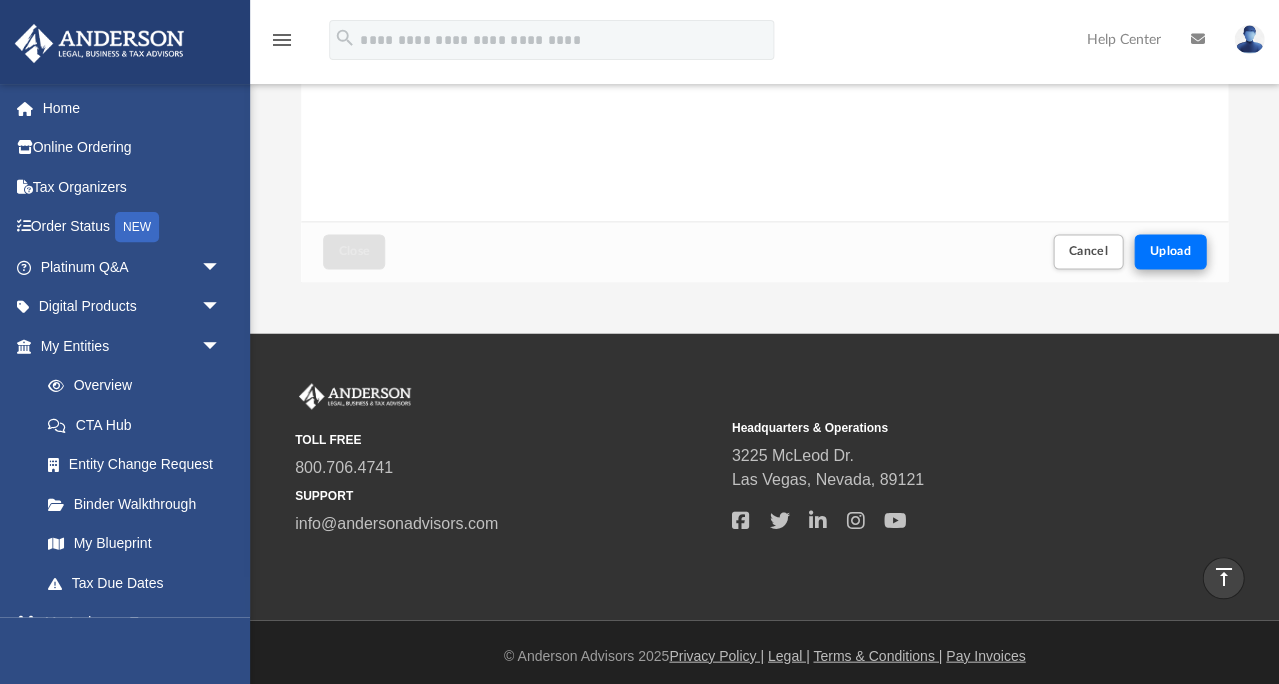 click on "Upload" at bounding box center (1170, 251) 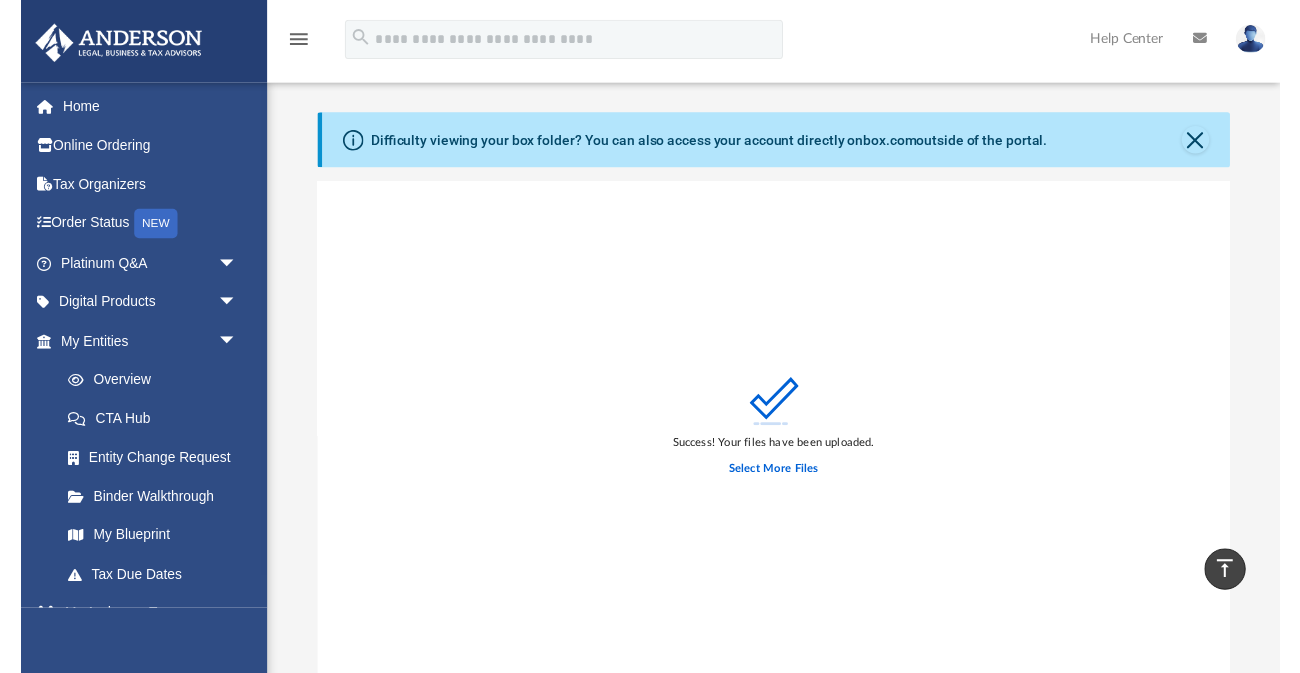scroll, scrollTop: 0, scrollLeft: 0, axis: both 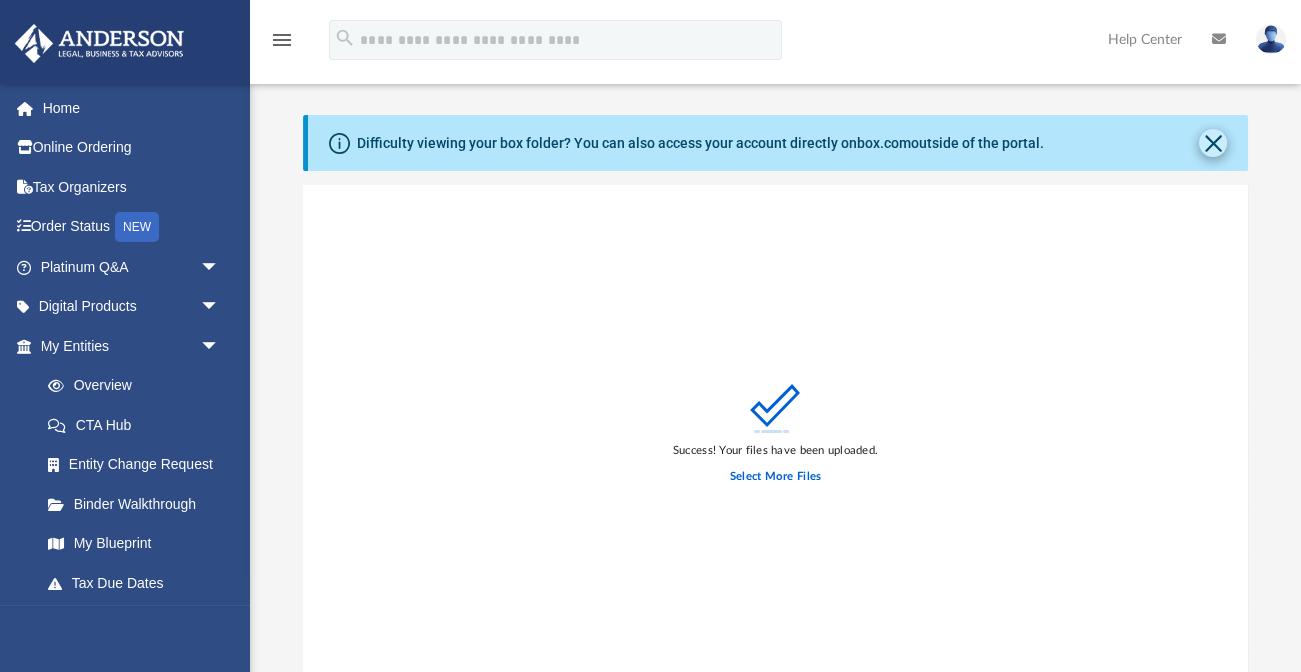 click 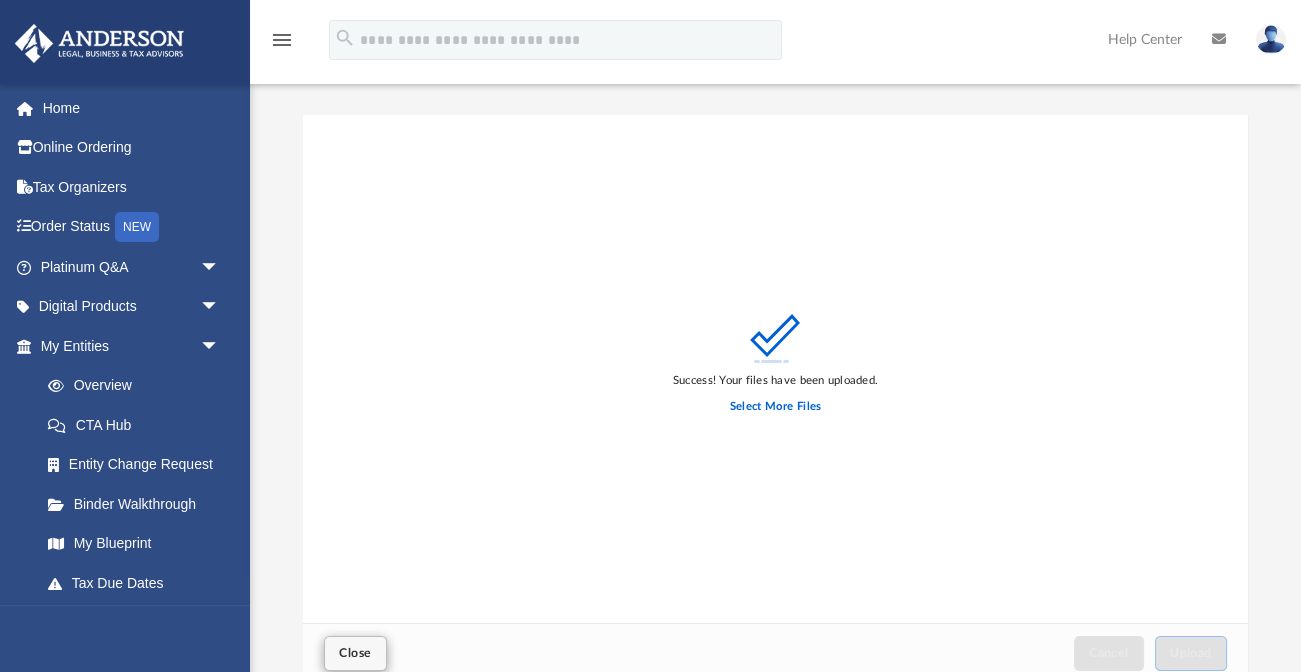 click on "Close" at bounding box center (355, 653) 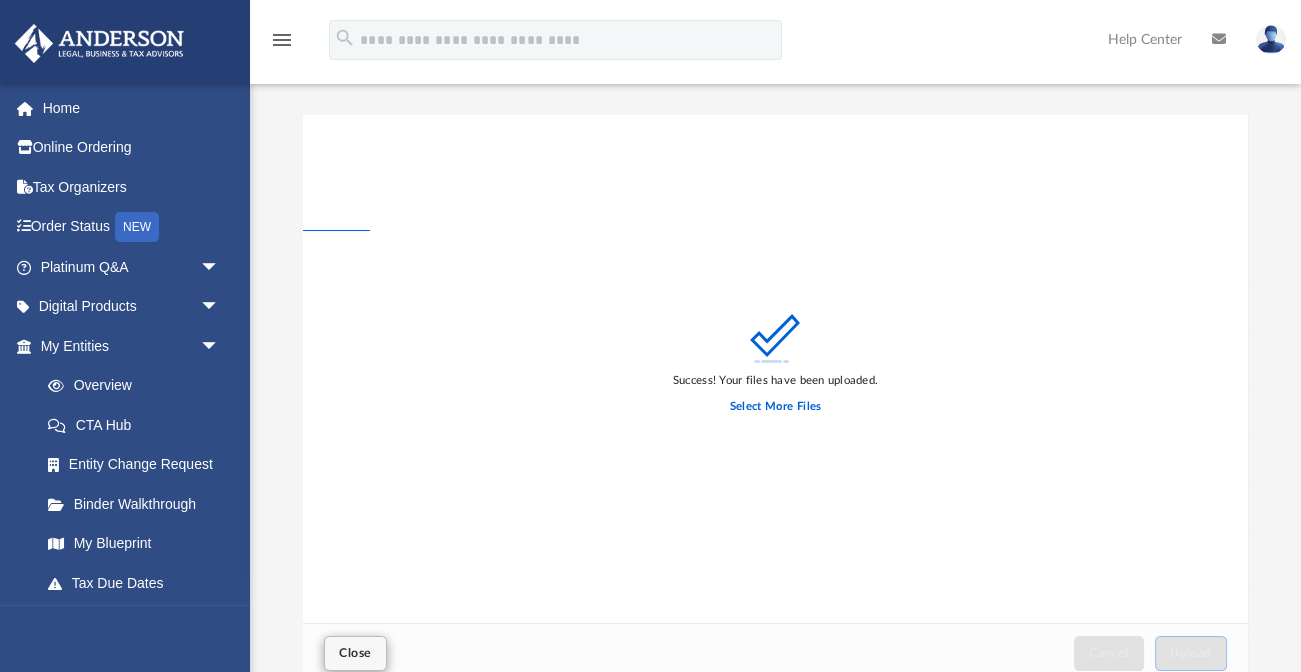 click on "Close" at bounding box center [355, 653] 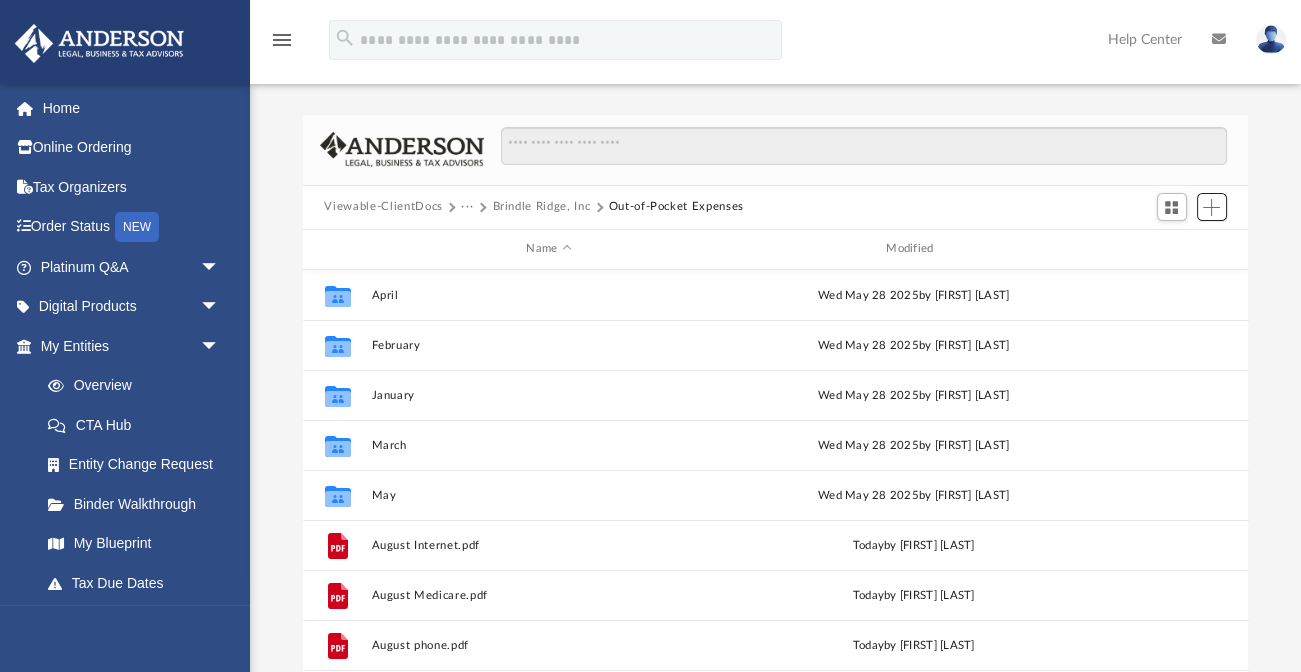 scroll, scrollTop: 0, scrollLeft: 0, axis: both 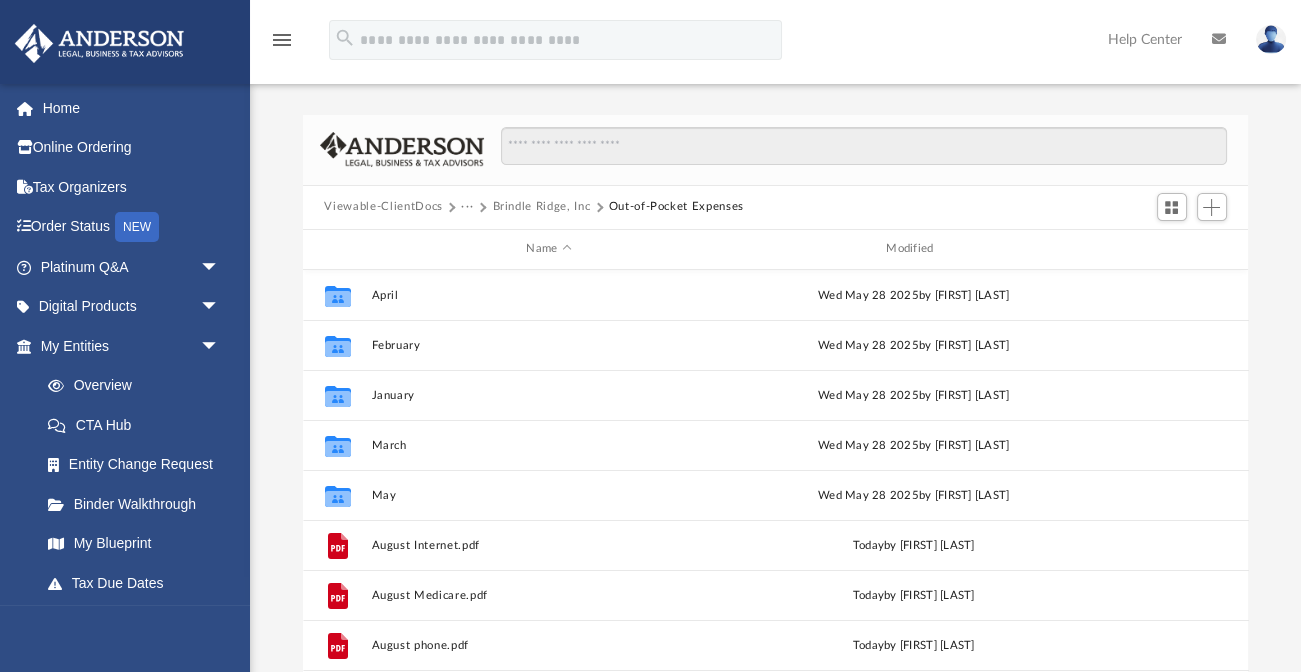 click on "Viewable-ClientDocs" at bounding box center (383, 207) 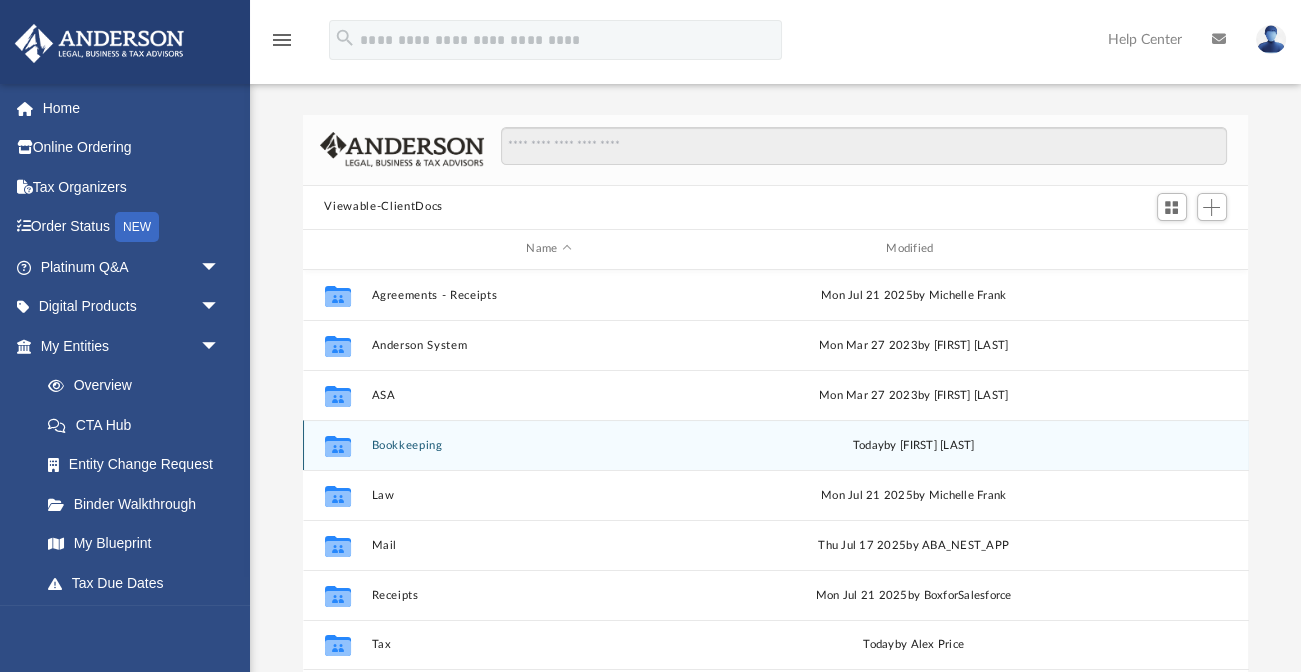 click on "Collaborated Folder Bookkeeping today  by Karen Hata" at bounding box center [776, 445] 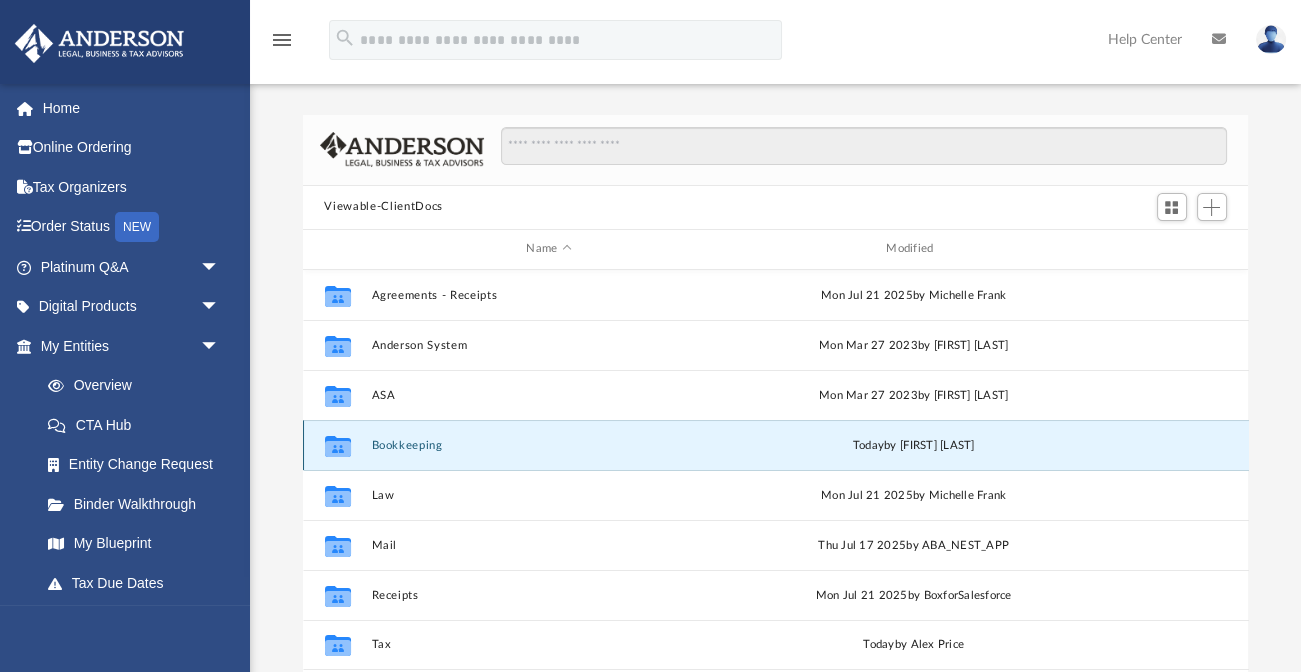 click on "Bookkeeping" at bounding box center (549, 444) 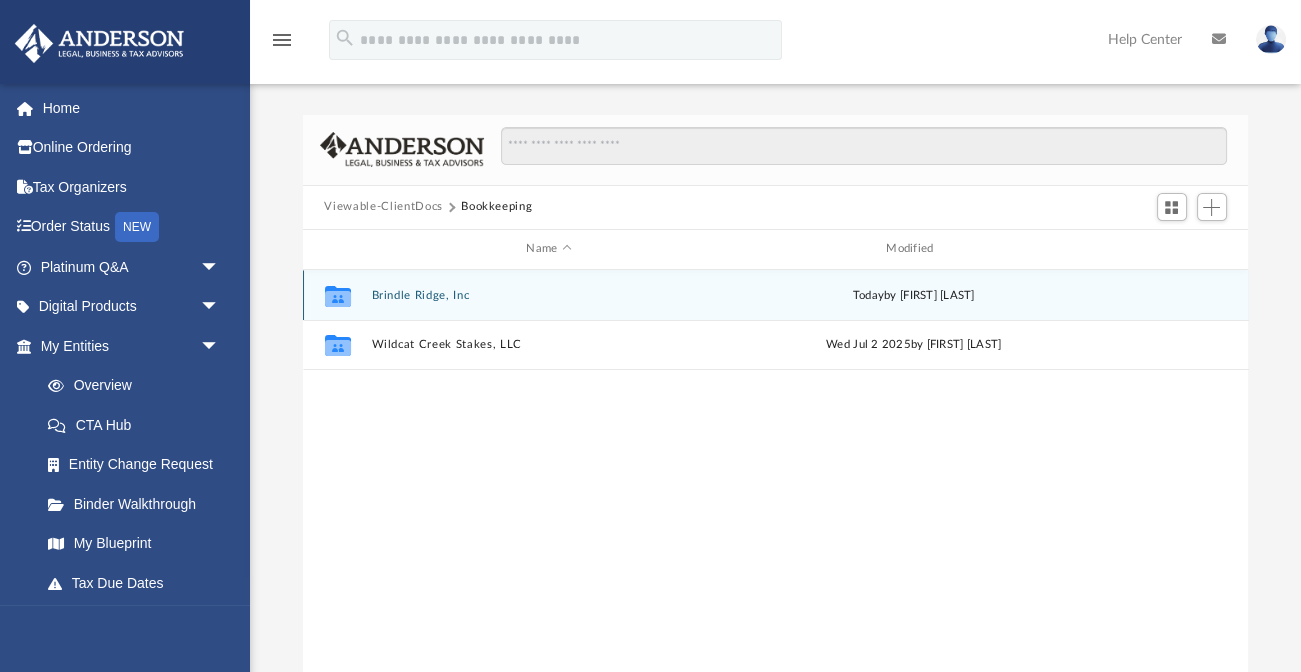 click on "Brindle Ridge, Inc" at bounding box center [549, 294] 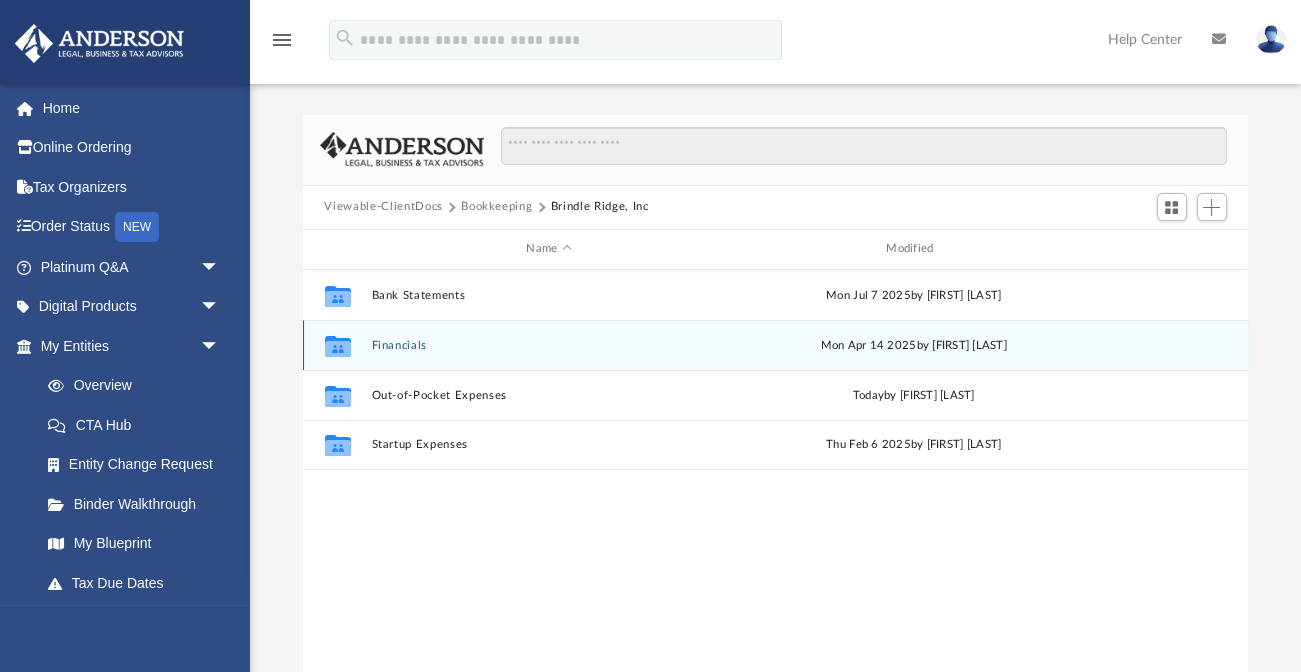 click on "Financials" at bounding box center (549, 344) 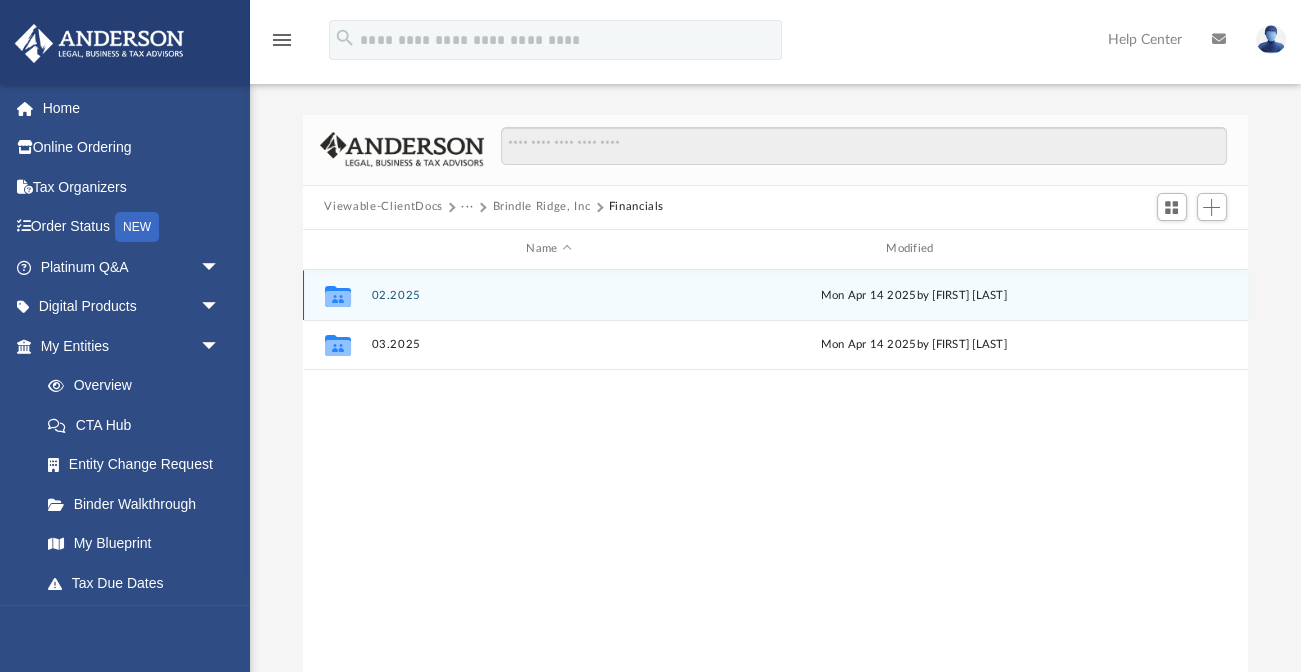 click on "02.2025" at bounding box center [549, 294] 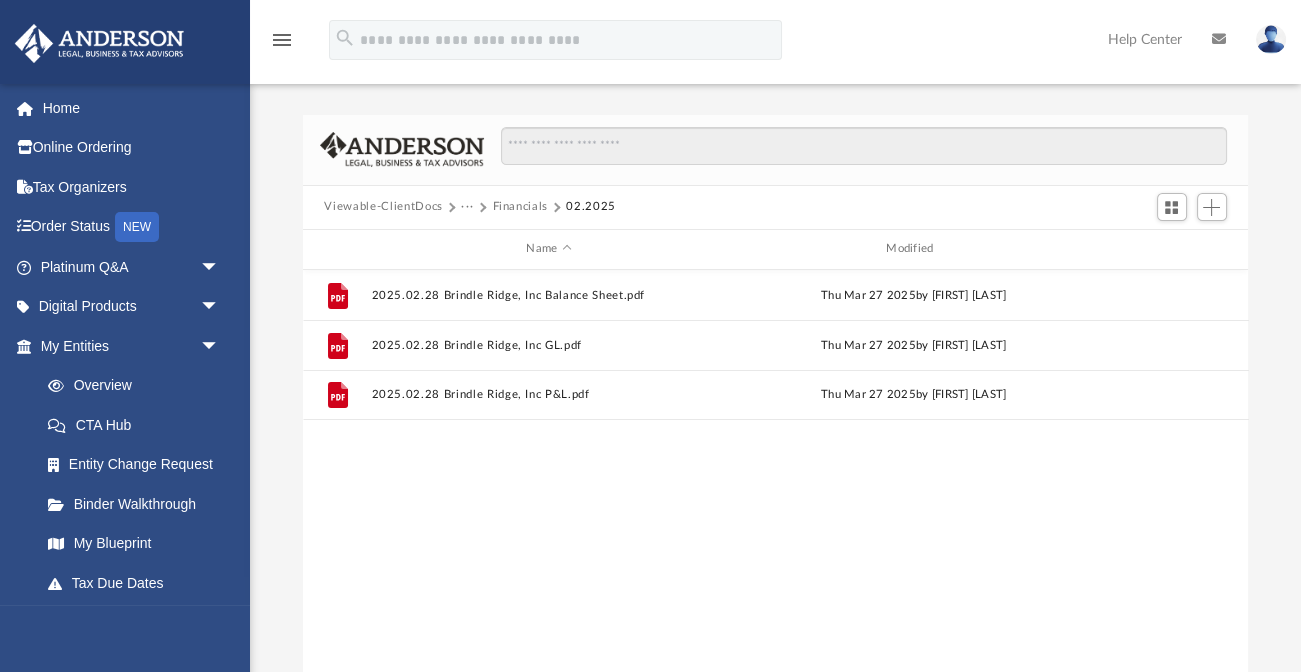 click on "Viewable-ClientDocs" at bounding box center (383, 207) 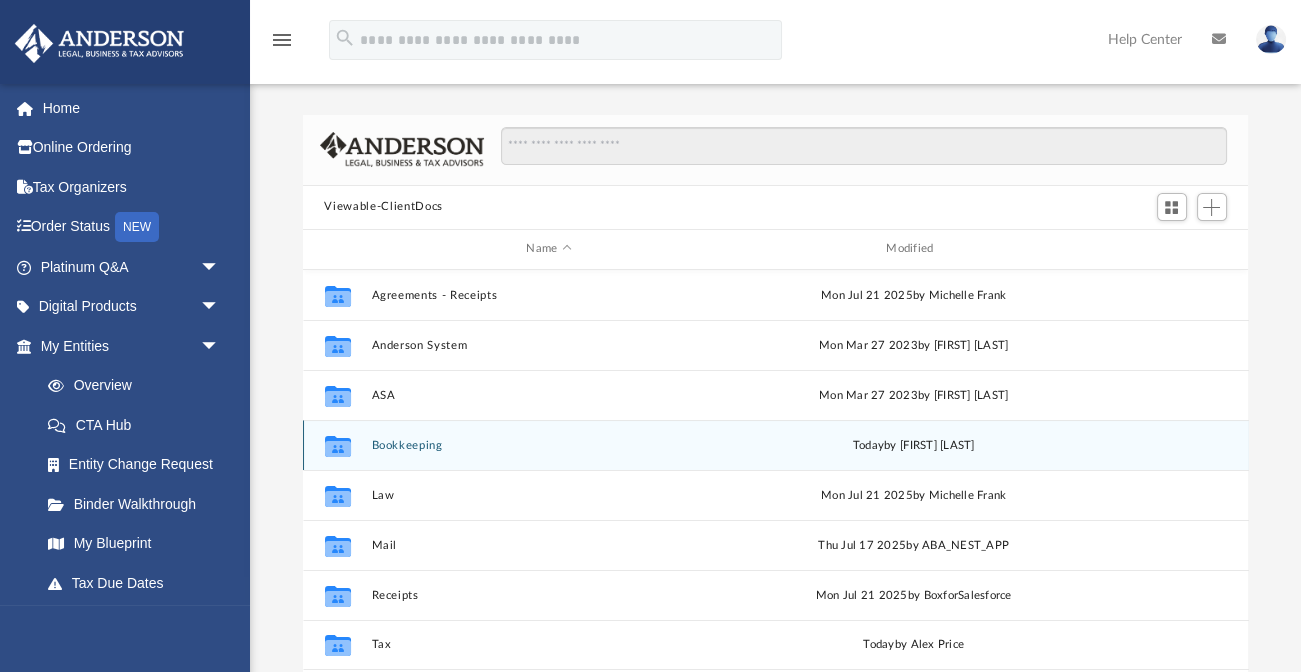 click on "Bookkeeping" at bounding box center (549, 444) 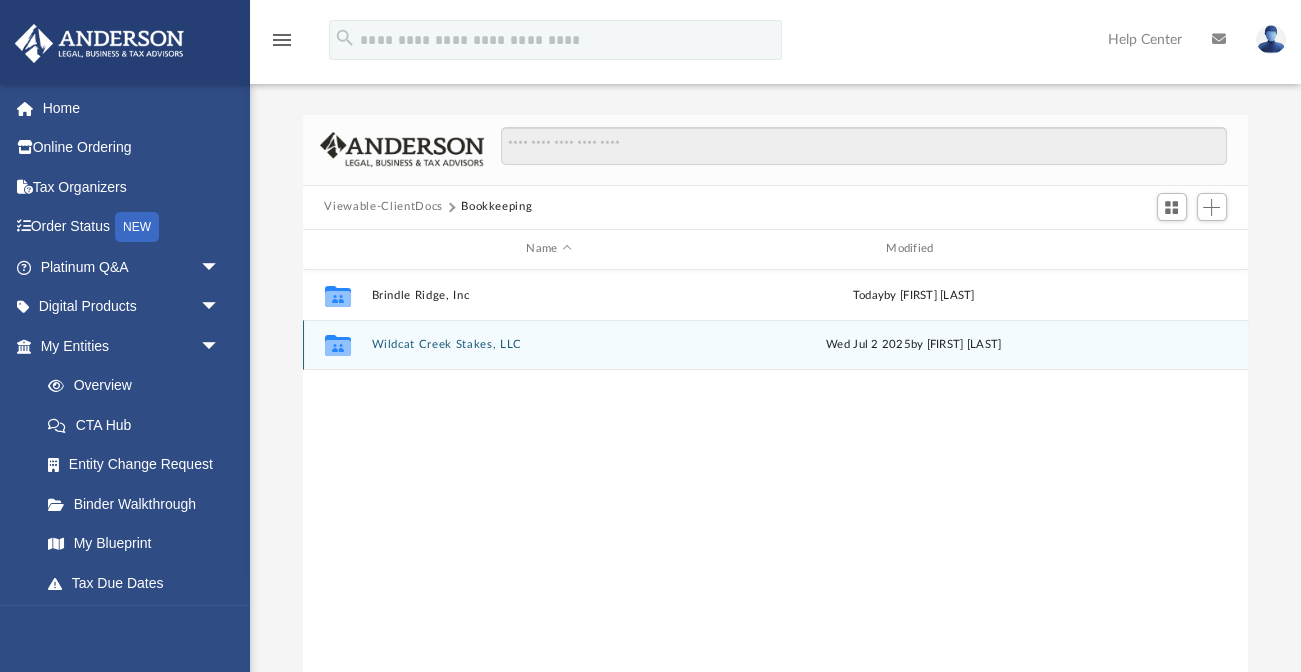 click on "Wildcat Creek Stakes, LLC" at bounding box center (549, 344) 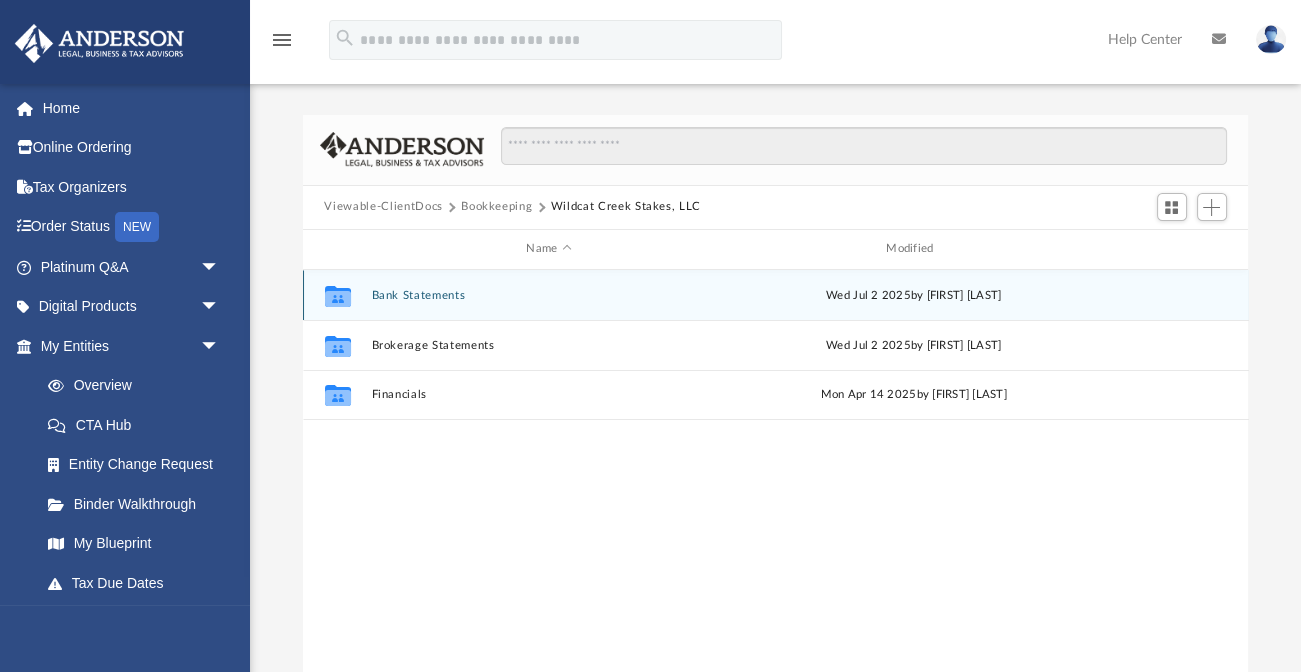 click on "Bank Statements" at bounding box center (549, 294) 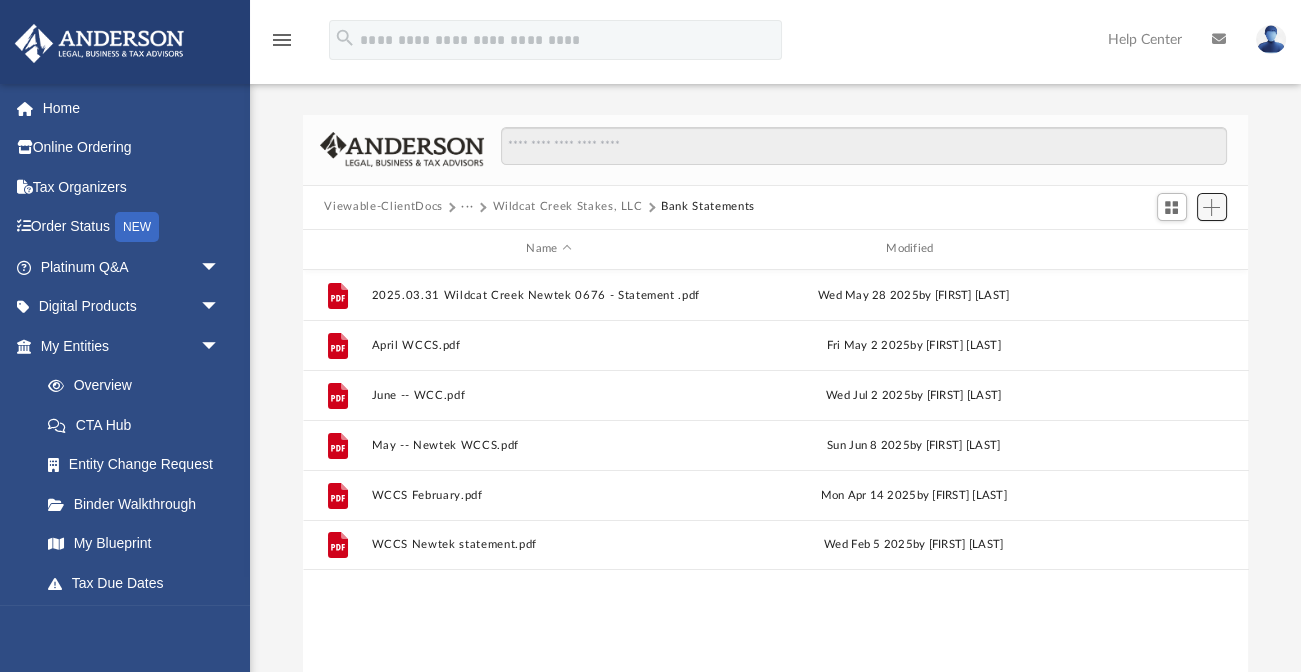 click at bounding box center [1211, 207] 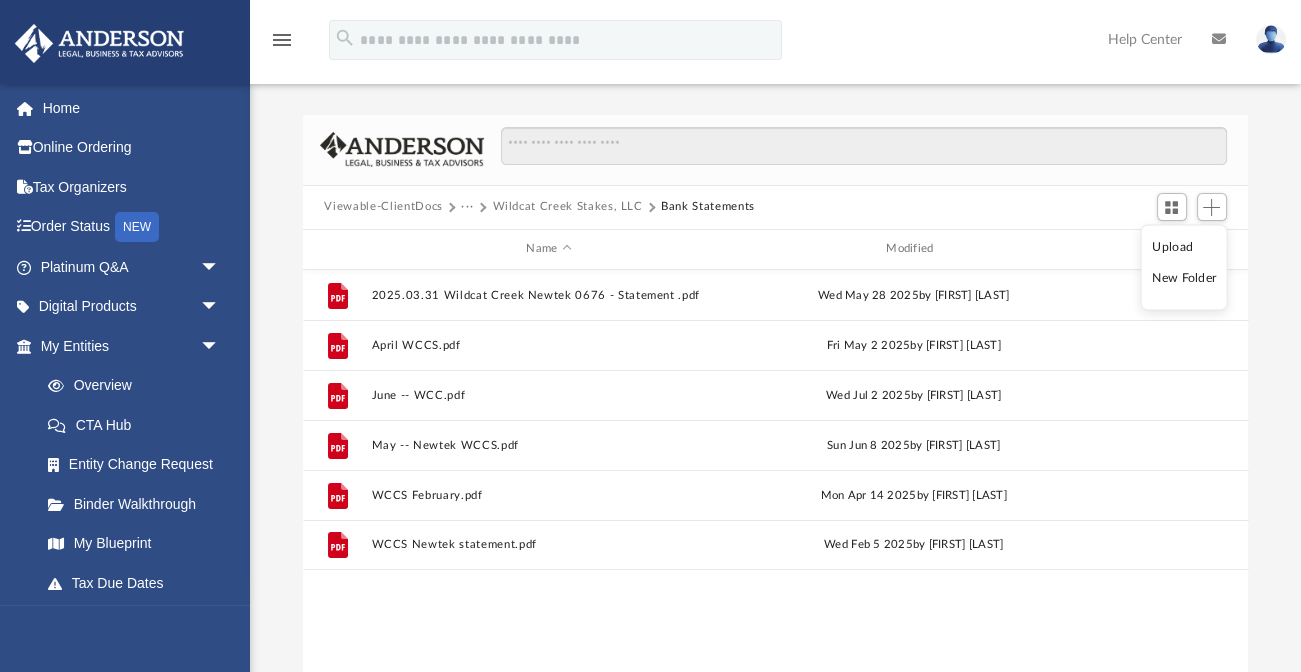 click on "Upload" at bounding box center [1184, 246] 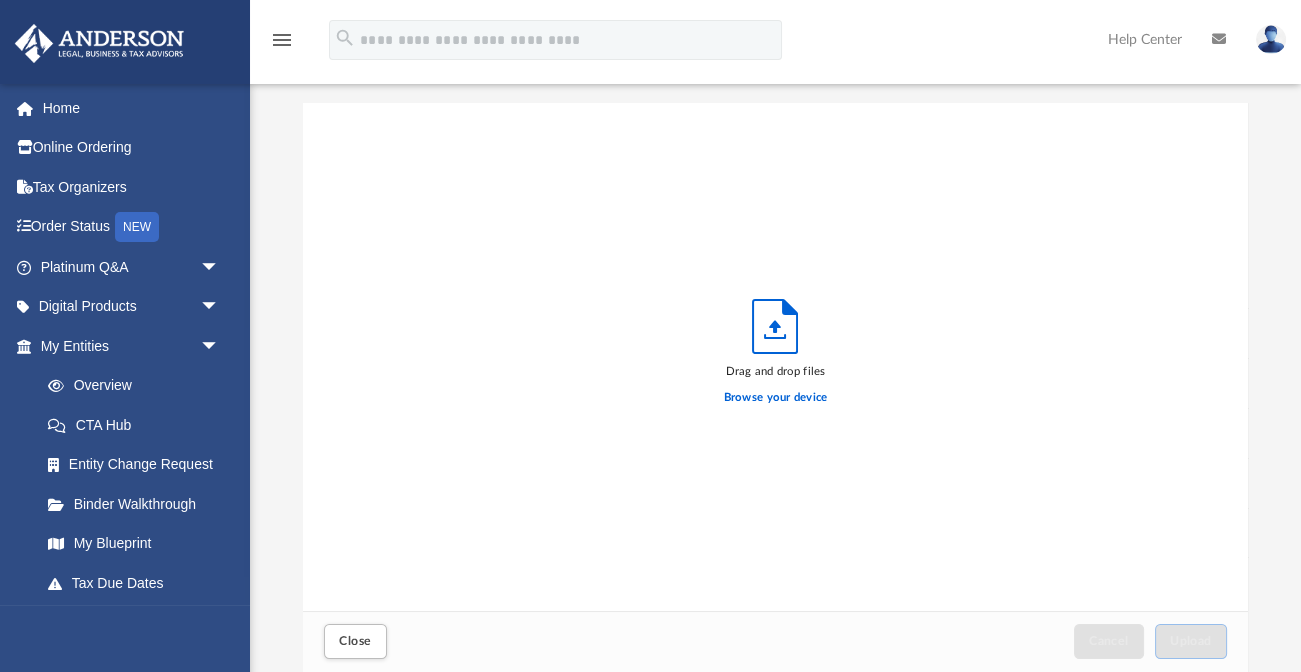 scroll, scrollTop: 1, scrollLeft: 1, axis: both 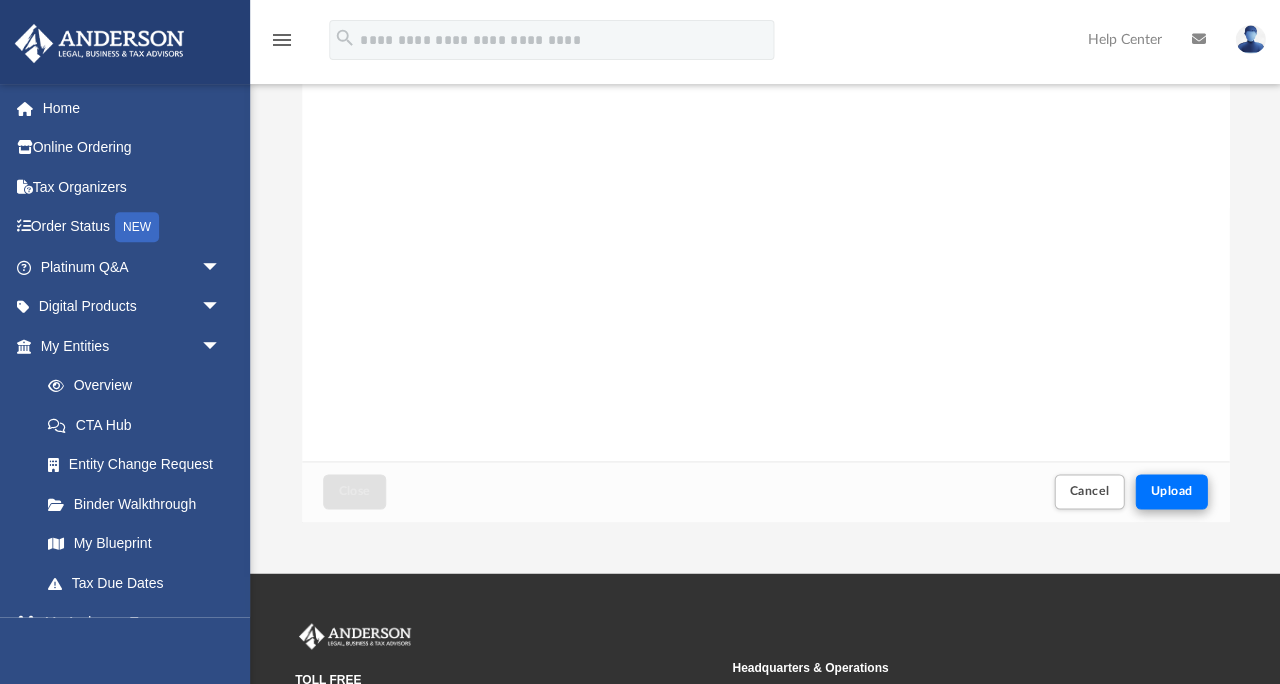 click on "Upload" at bounding box center [1171, 491] 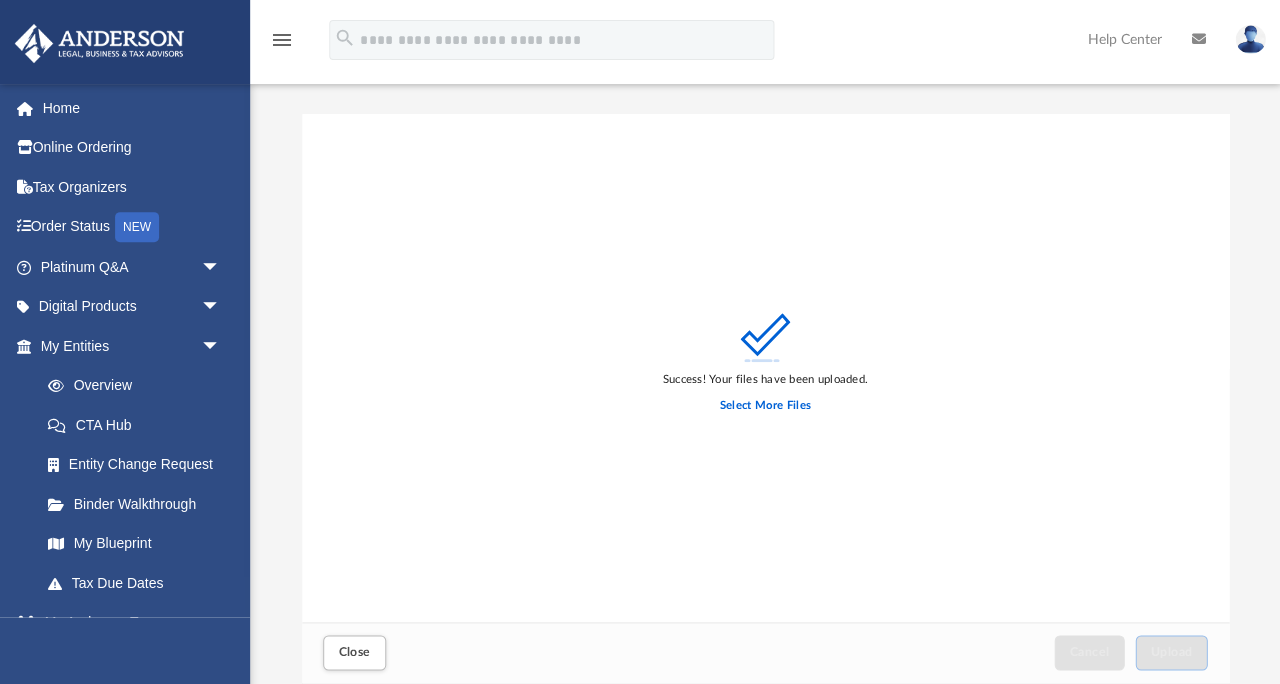 scroll, scrollTop: 0, scrollLeft: 0, axis: both 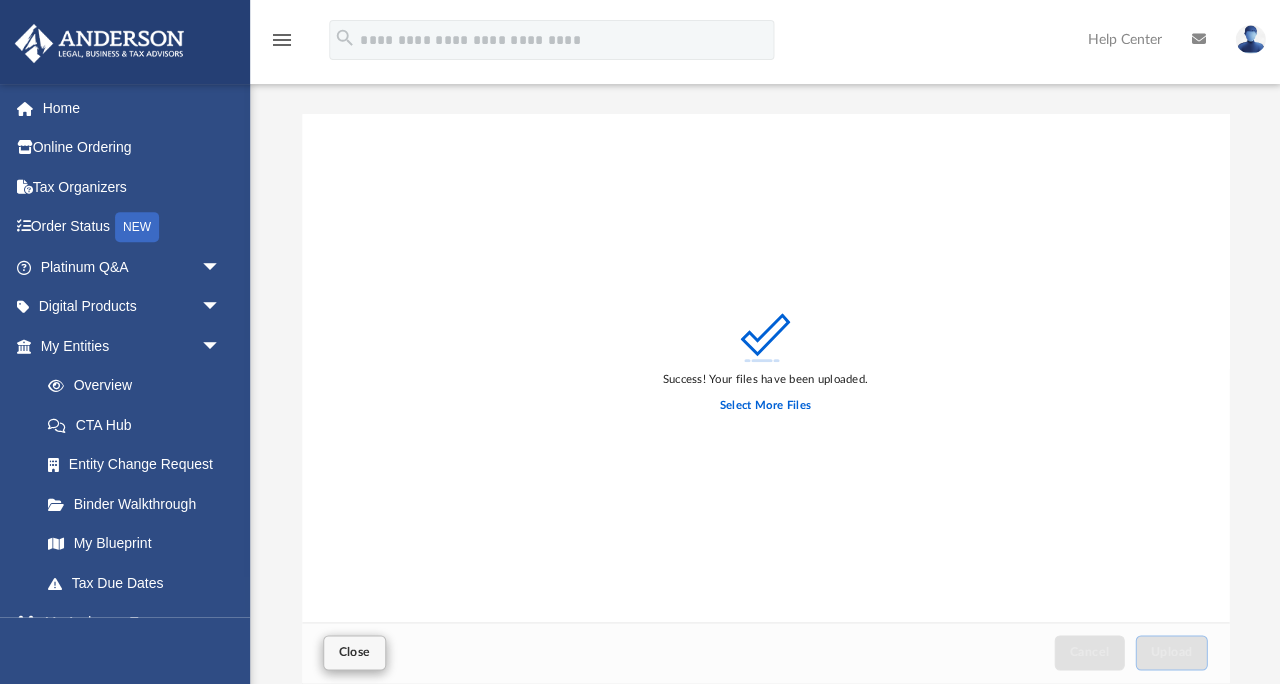 click on "Close" at bounding box center (354, 652) 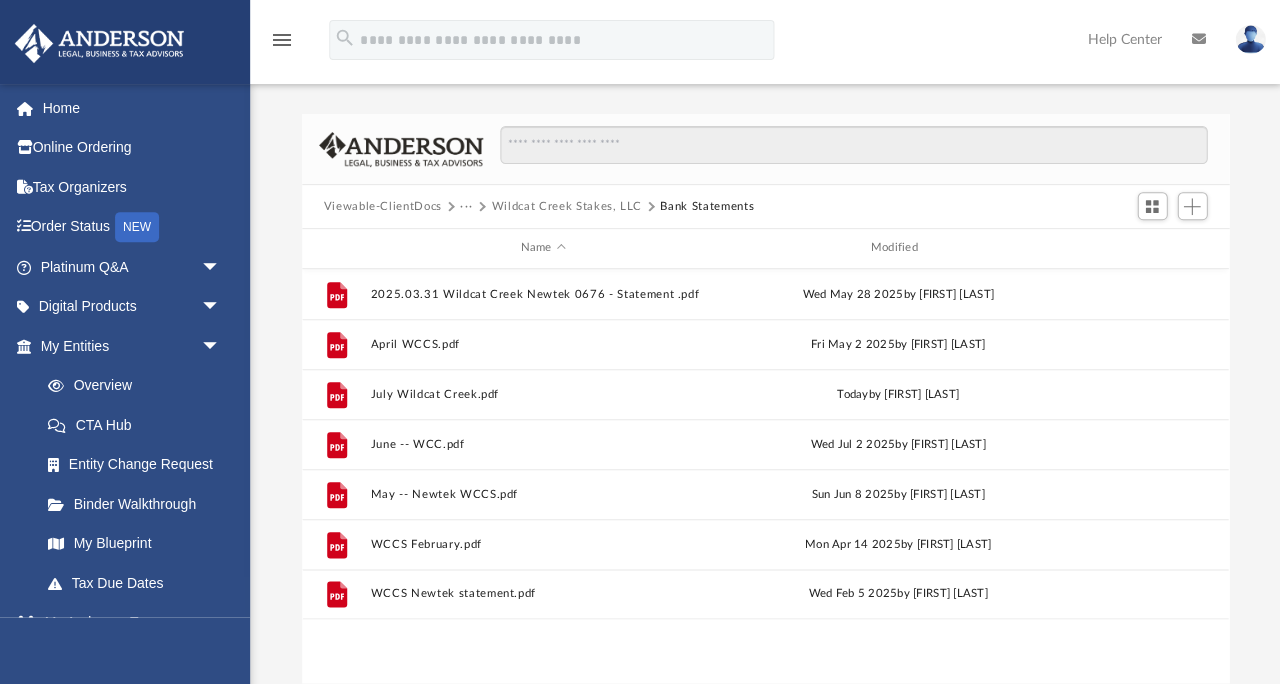 click on "Wildcat Creek Stakes, LLC" at bounding box center [566, 207] 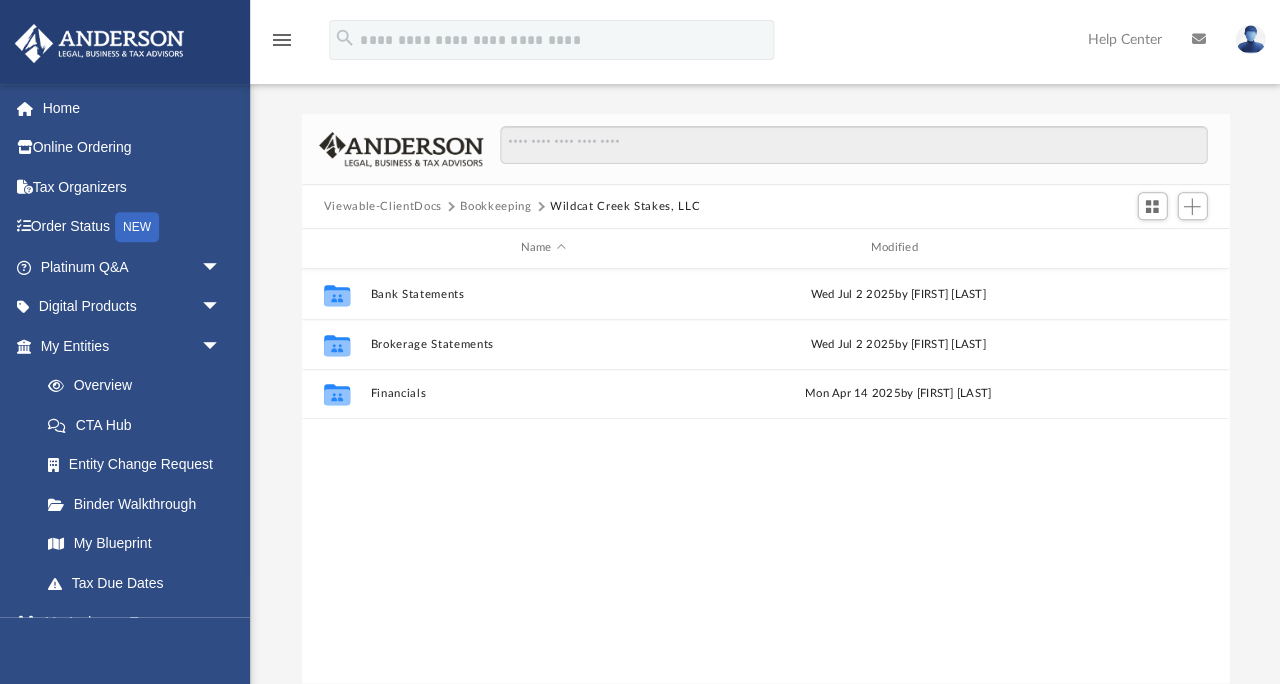 click on "Bookkeeping" at bounding box center [495, 207] 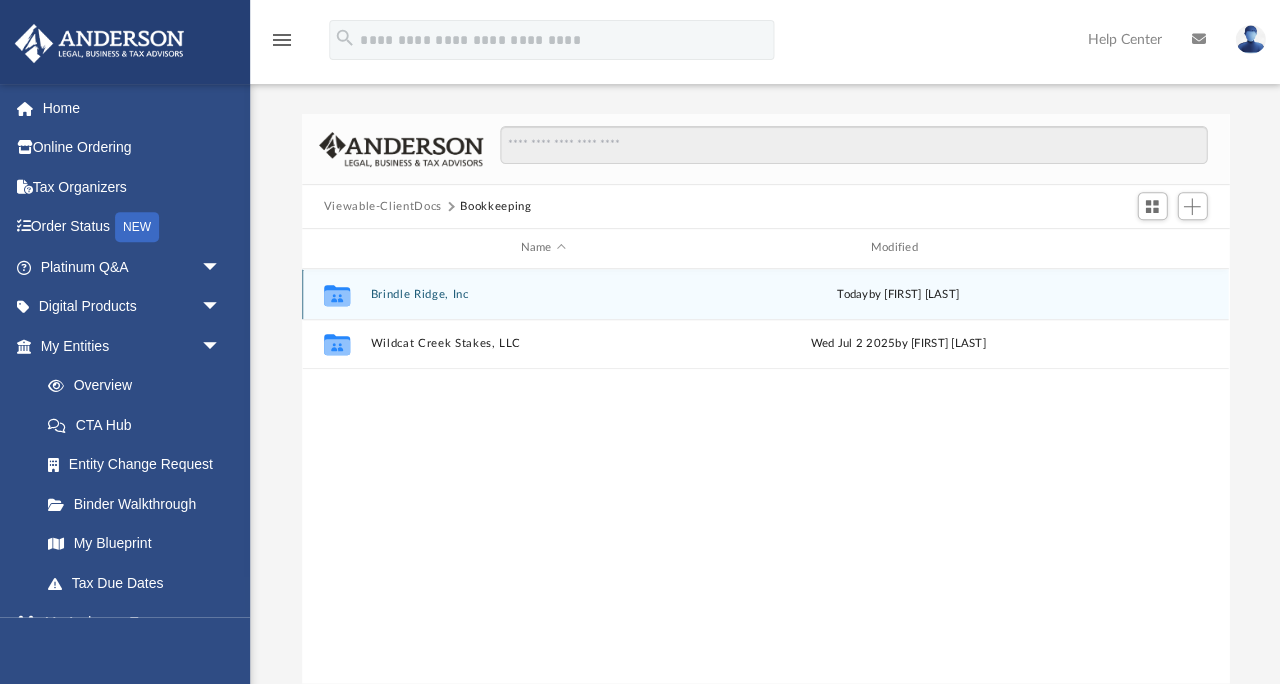 click on "Collaborated Folder Brindle Ridge, Inc today  by [FIRST] [LAST]" at bounding box center (765, 294) 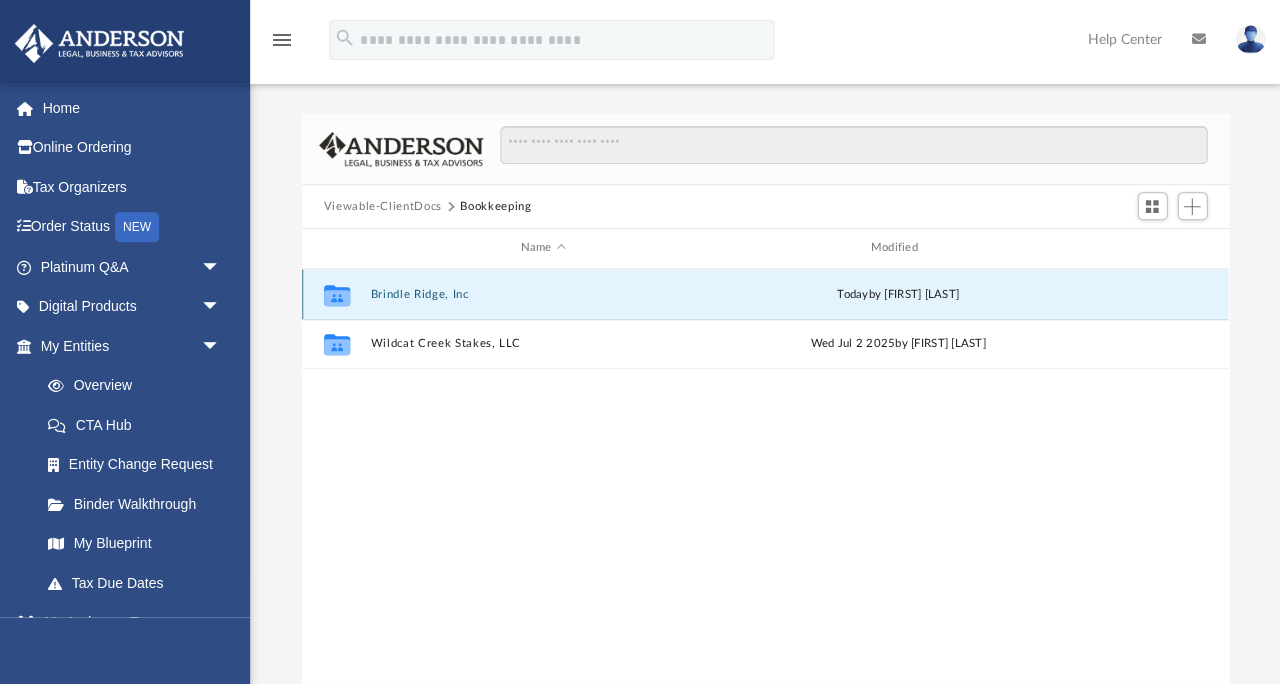 click on "Brindle Ridge, Inc" at bounding box center (543, 294) 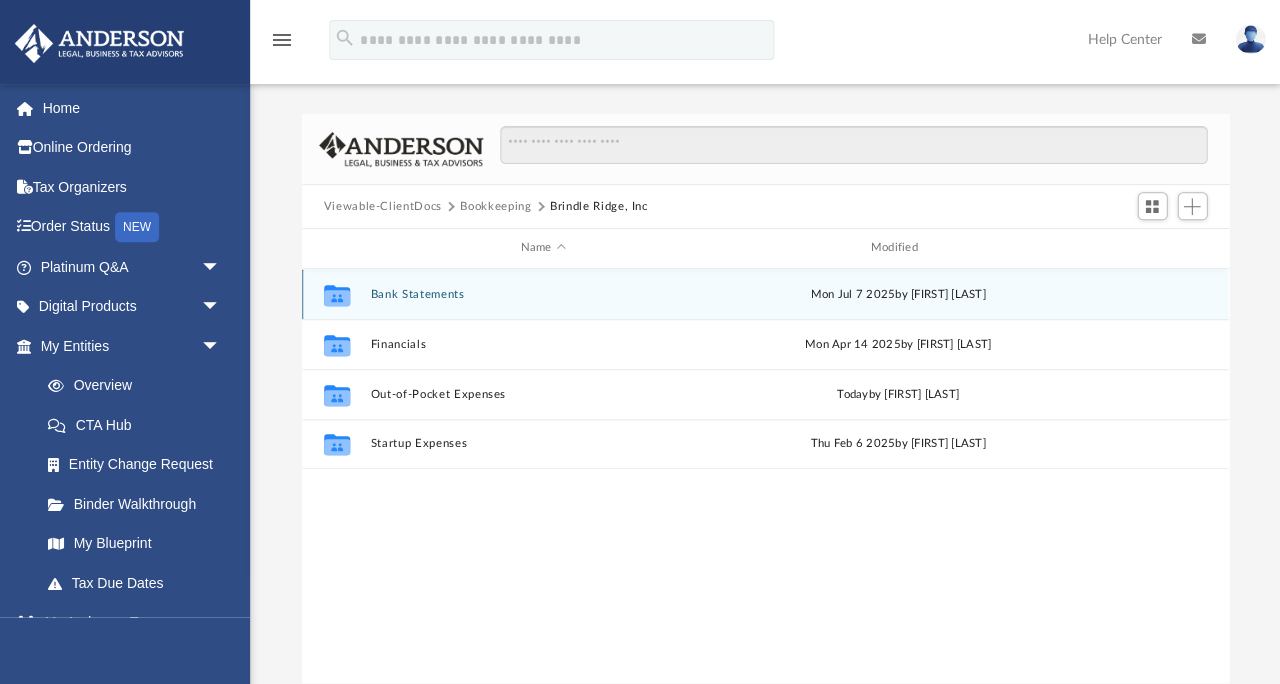 click on "Bank Statements" at bounding box center (543, 294) 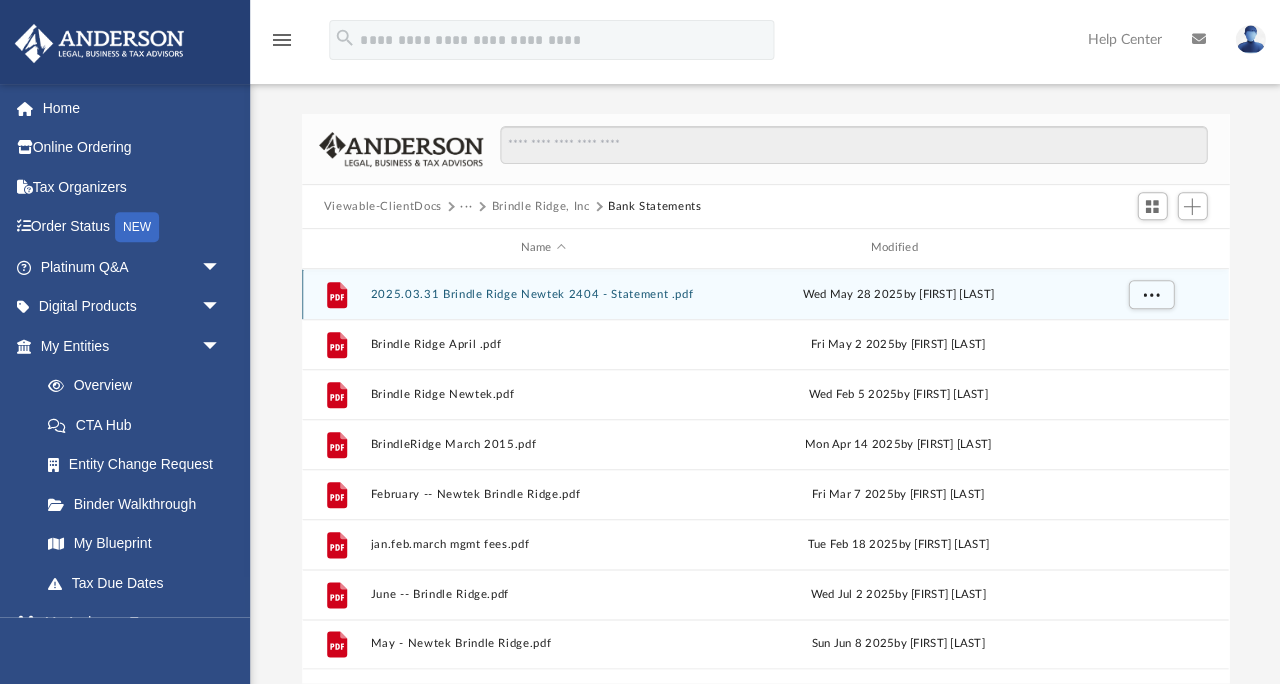 scroll, scrollTop: 0, scrollLeft: 0, axis: both 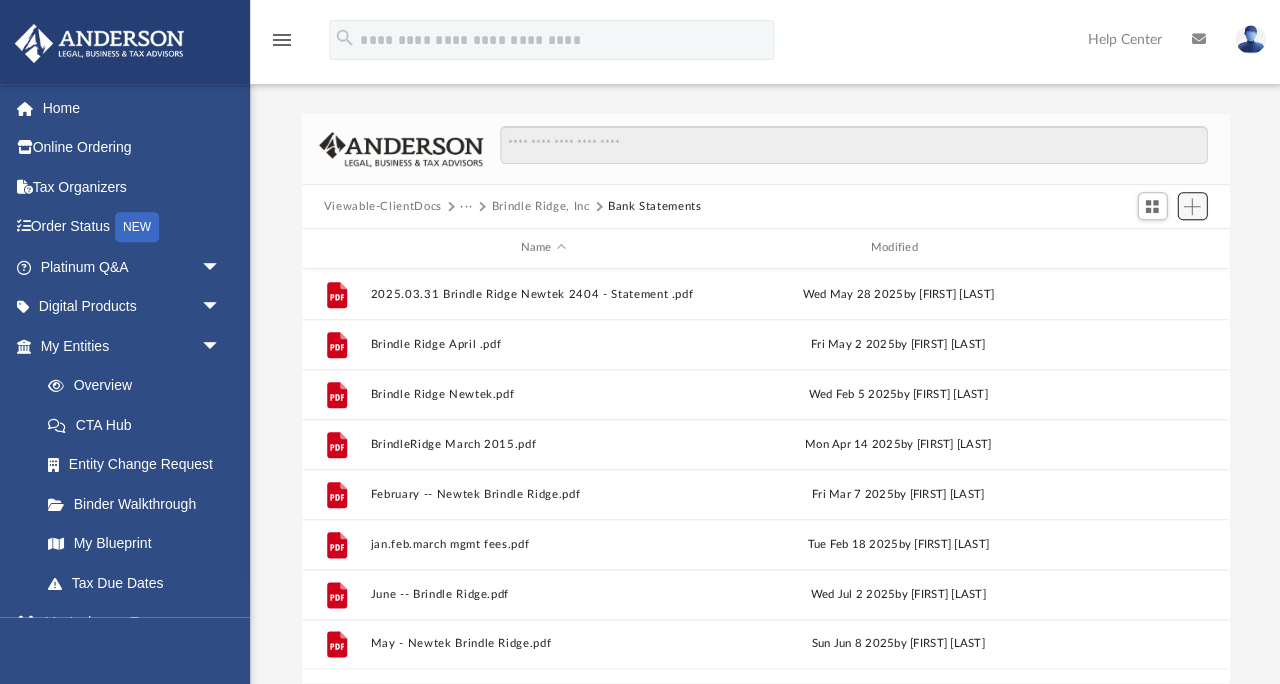 click at bounding box center (1191, 206) 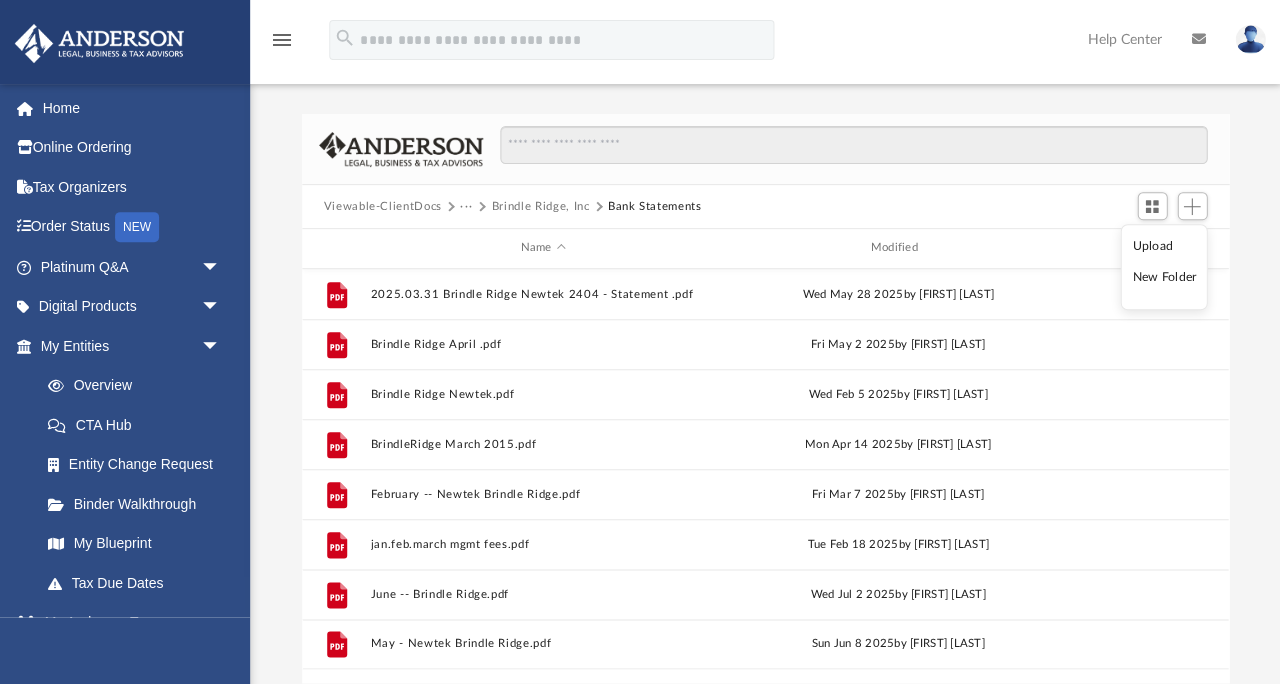 click on "Upload" at bounding box center [1164, 246] 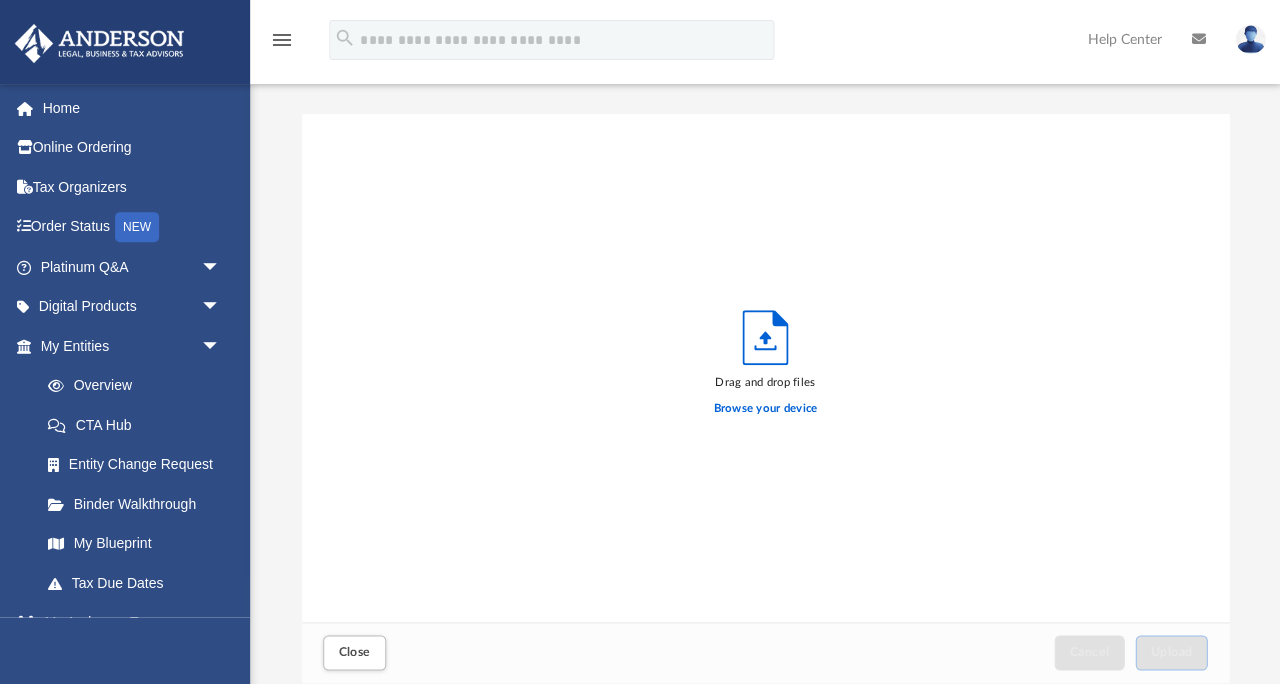 scroll, scrollTop: 1, scrollLeft: 1, axis: both 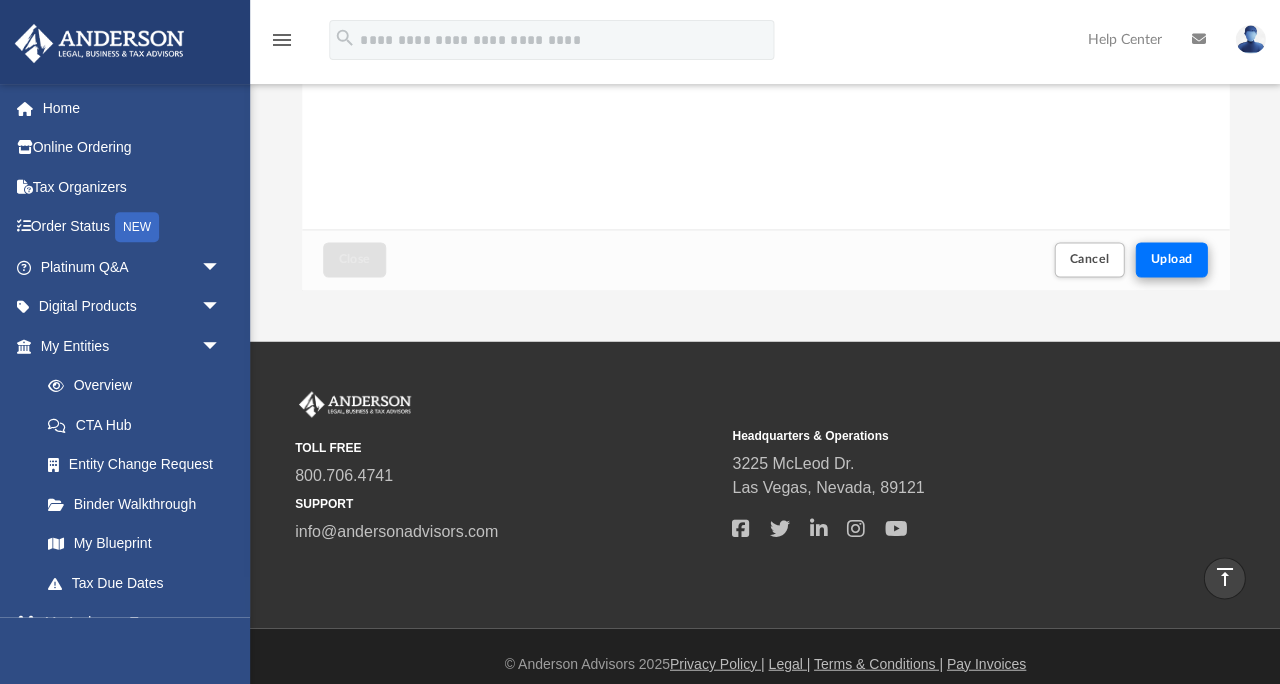 click on "Upload" at bounding box center [1171, 259] 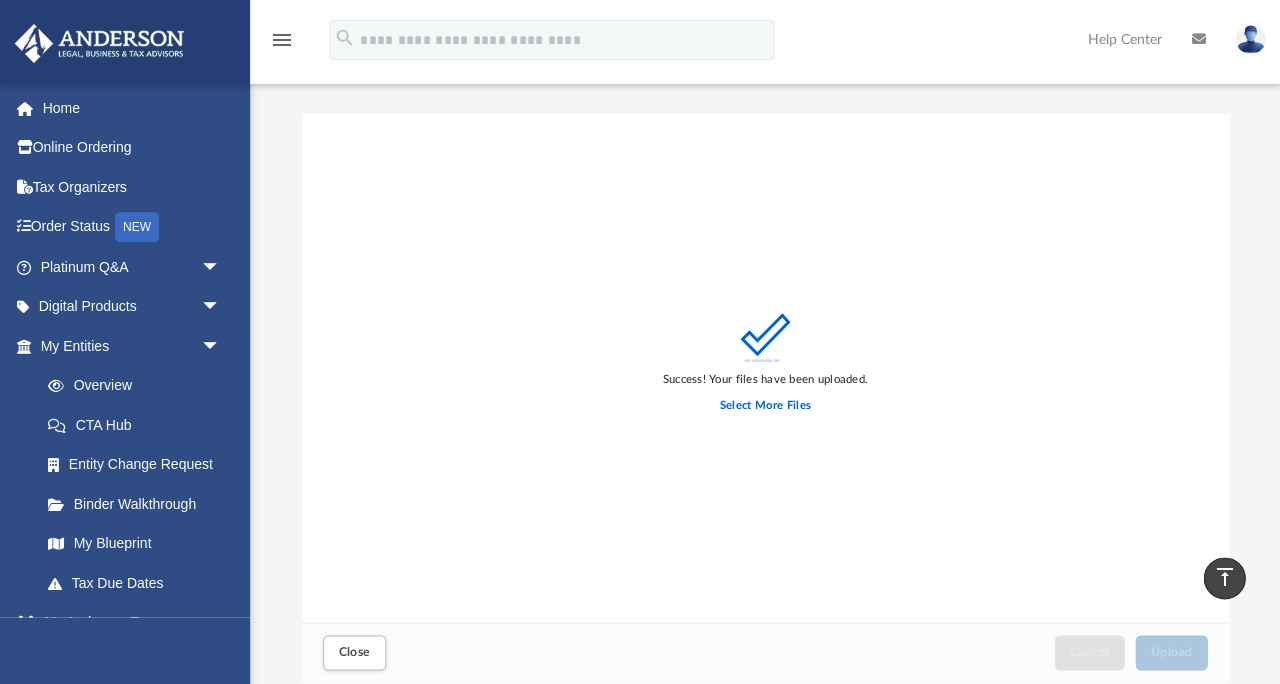 scroll, scrollTop: 0, scrollLeft: 0, axis: both 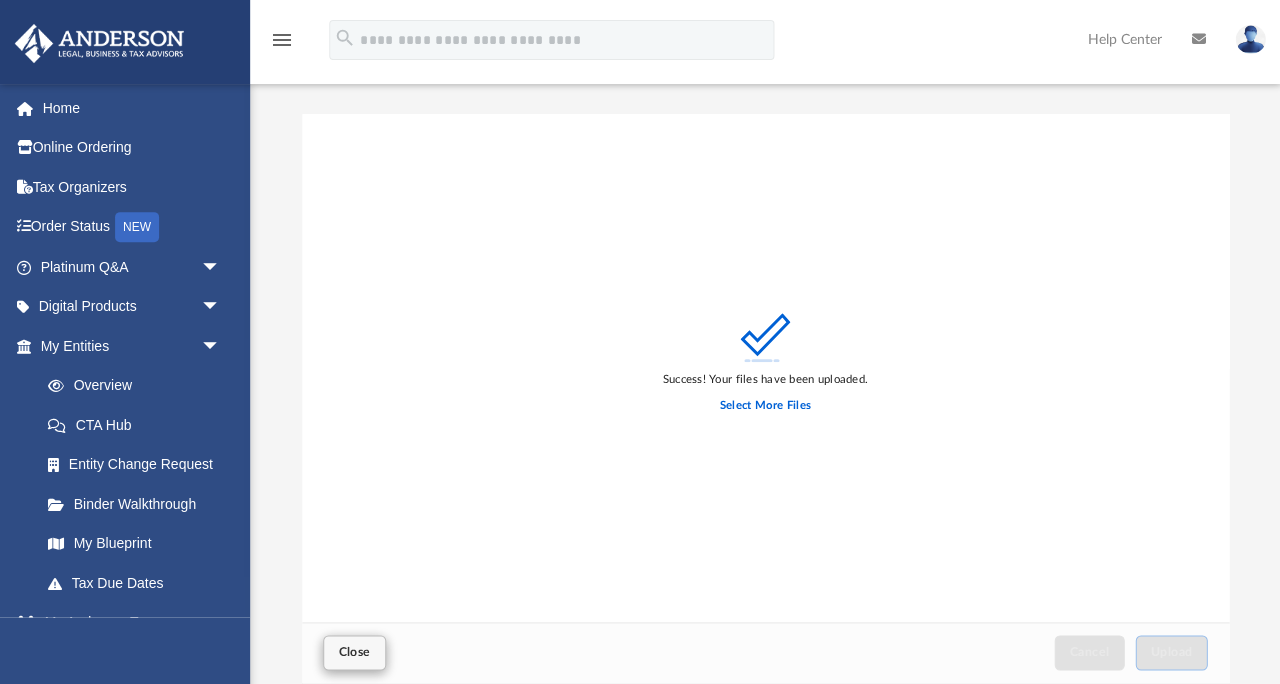 click on "Close" at bounding box center [354, 652] 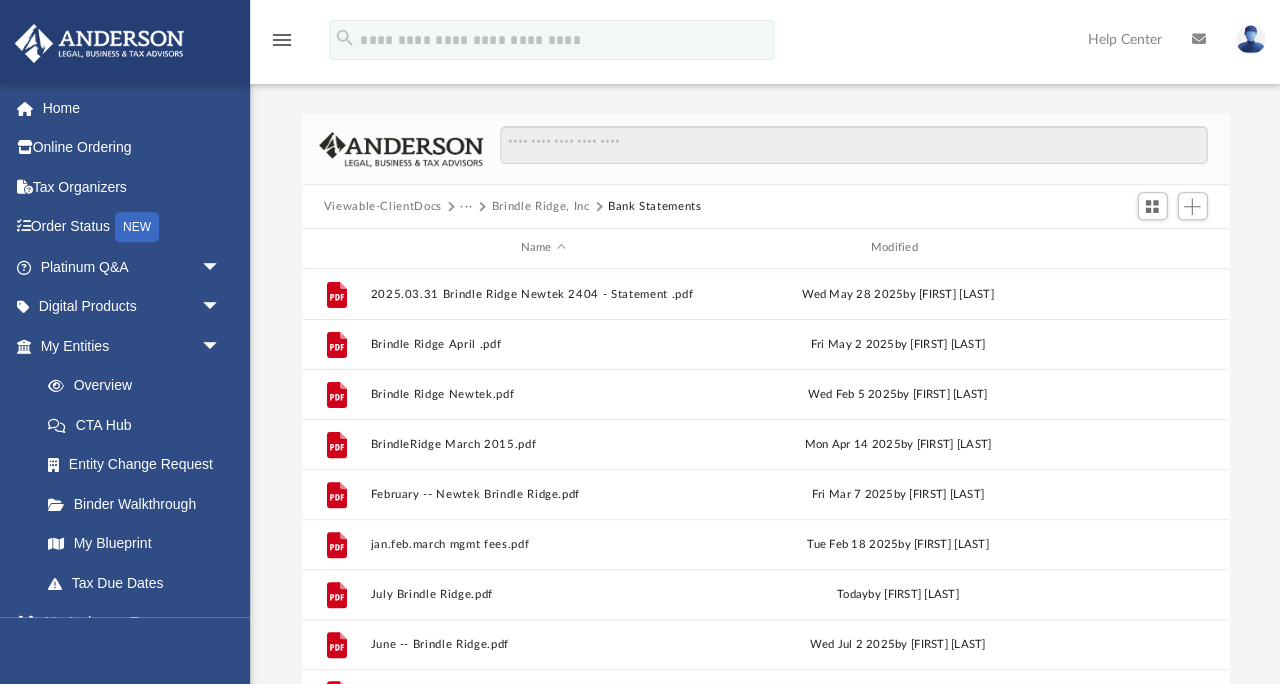 click on "Viewable-ClientDocs" at bounding box center [382, 207] 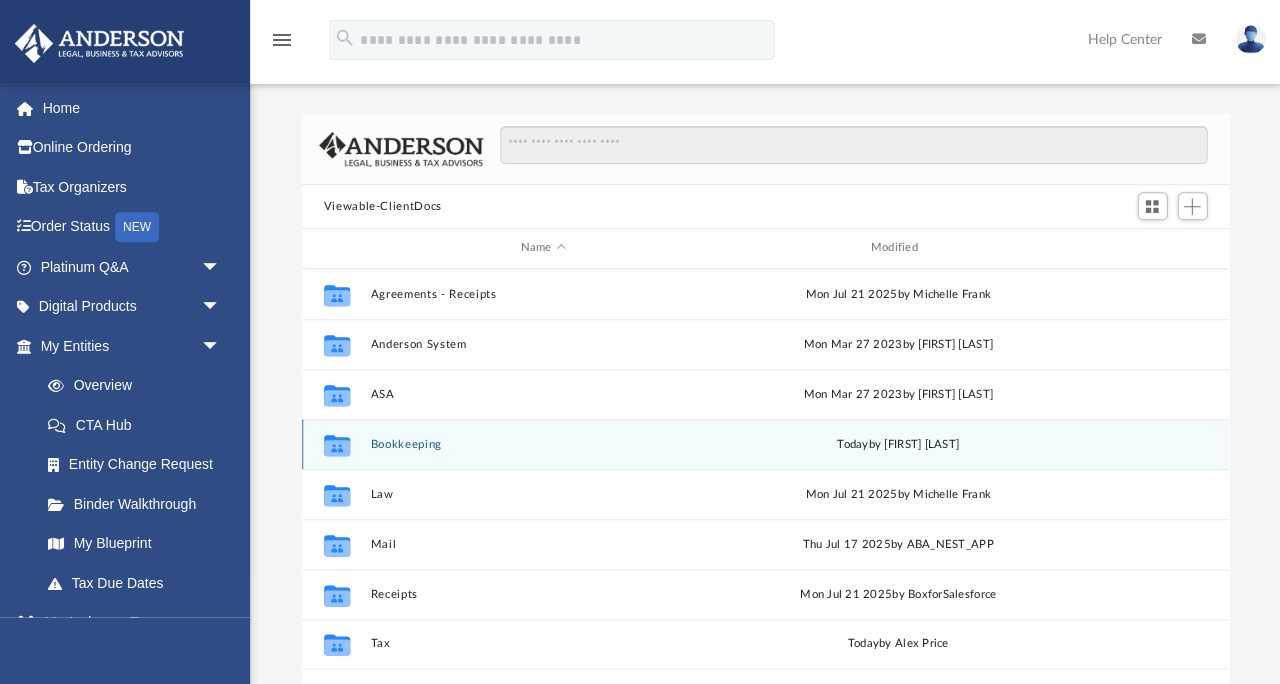 click on "Bookkeeping" at bounding box center [543, 444] 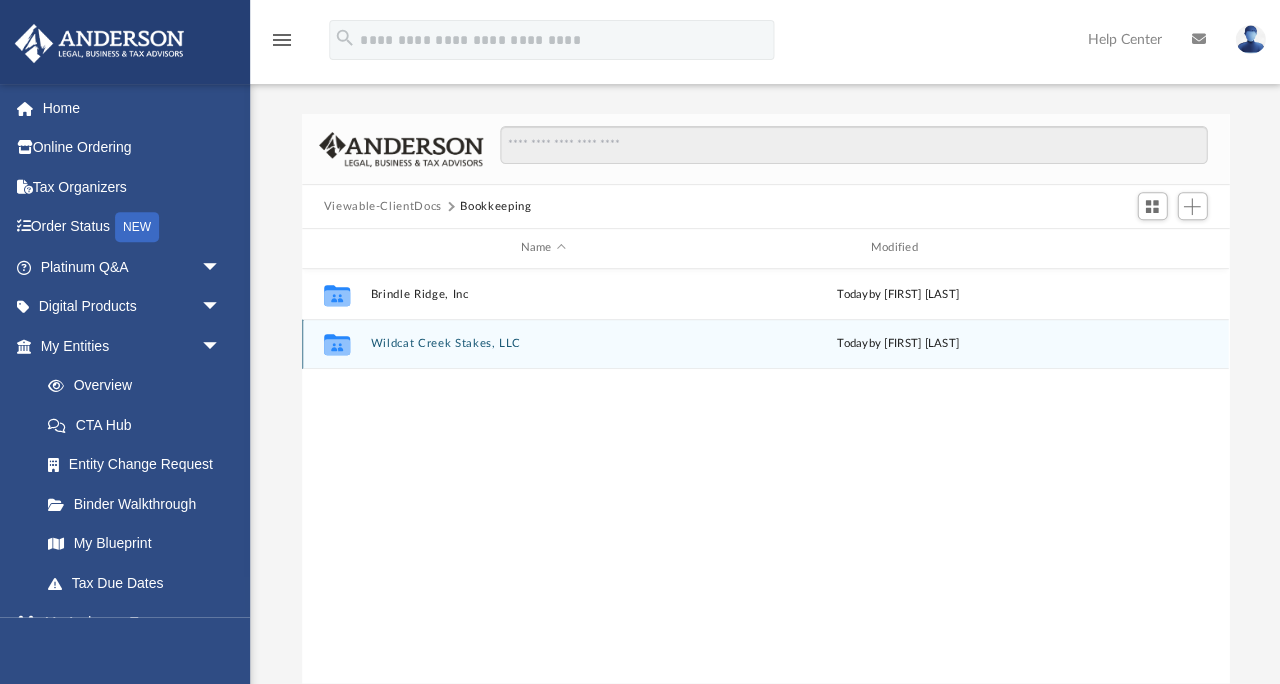 click on "Wildcat Creek Stakes, LLC" at bounding box center (543, 343) 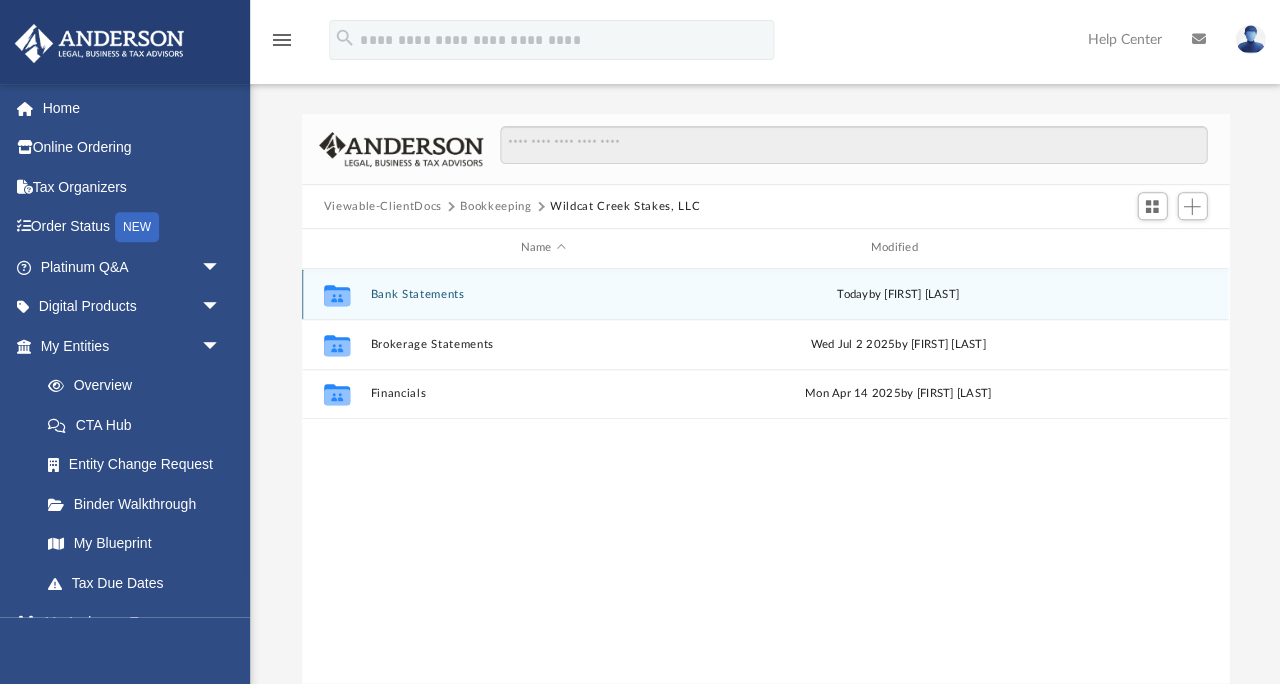 click on "Bank Statements" at bounding box center [543, 294] 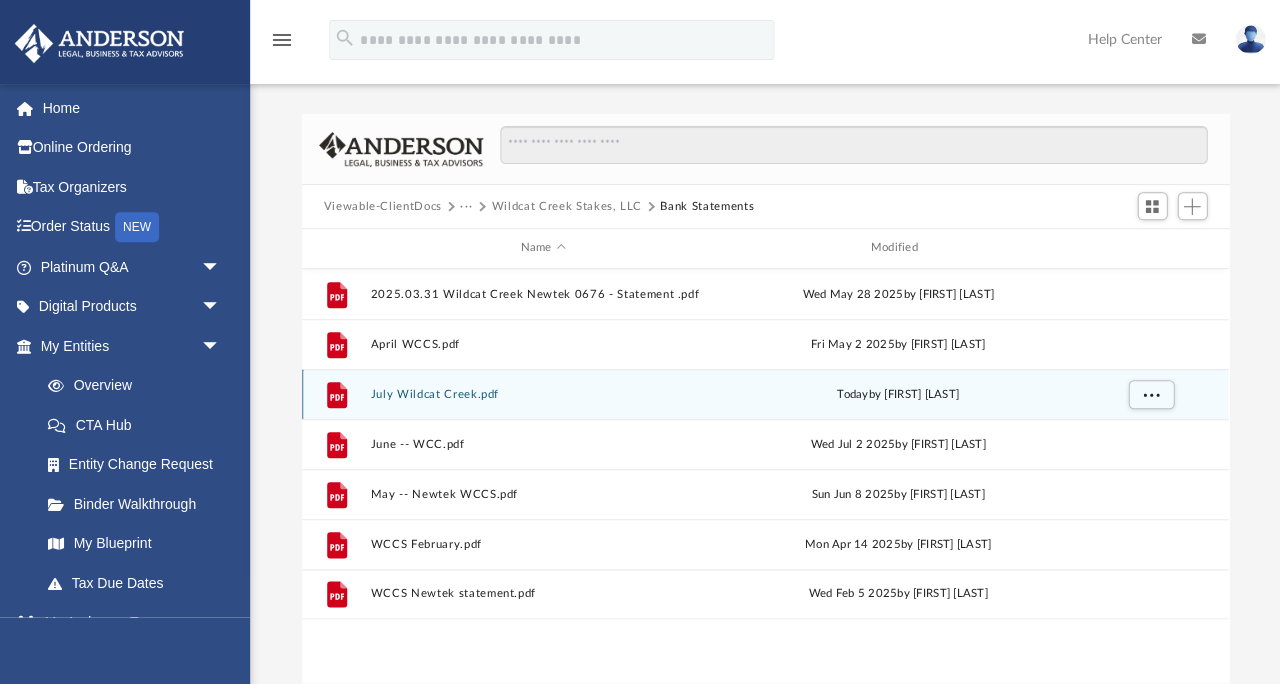 click on "July Wildcat Creek.pdf" at bounding box center (543, 394) 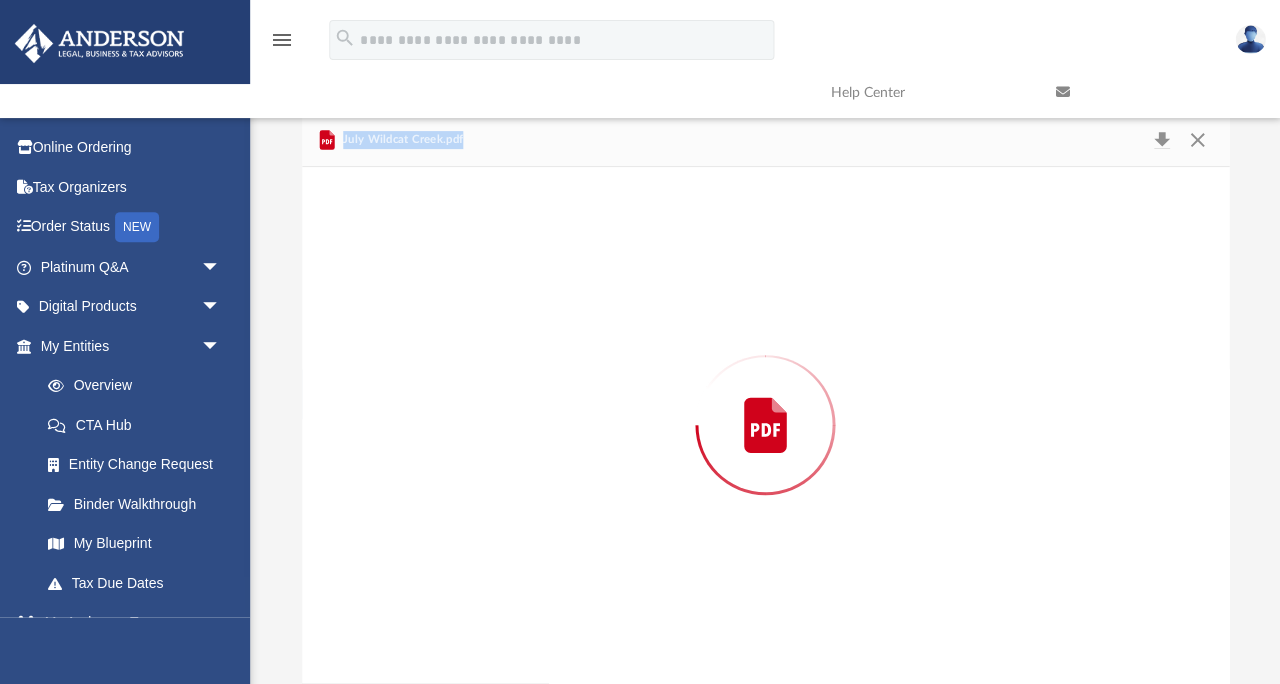 click at bounding box center [765, 425] 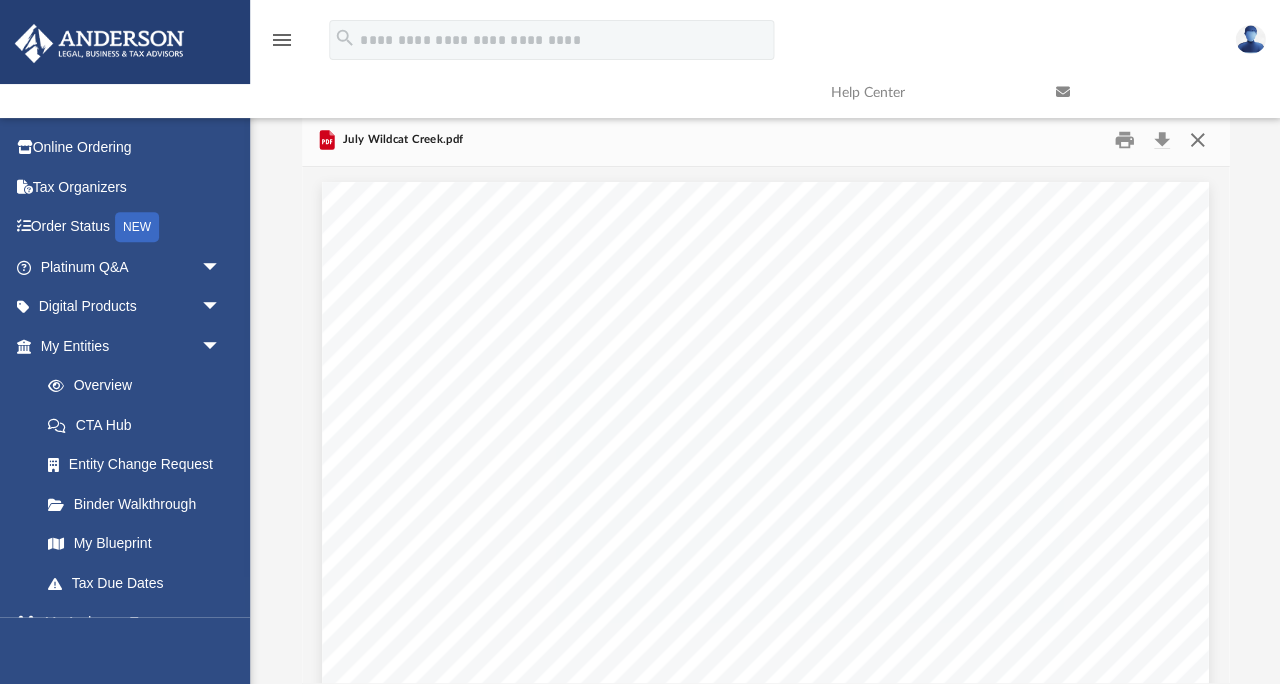 click at bounding box center (1197, 140) 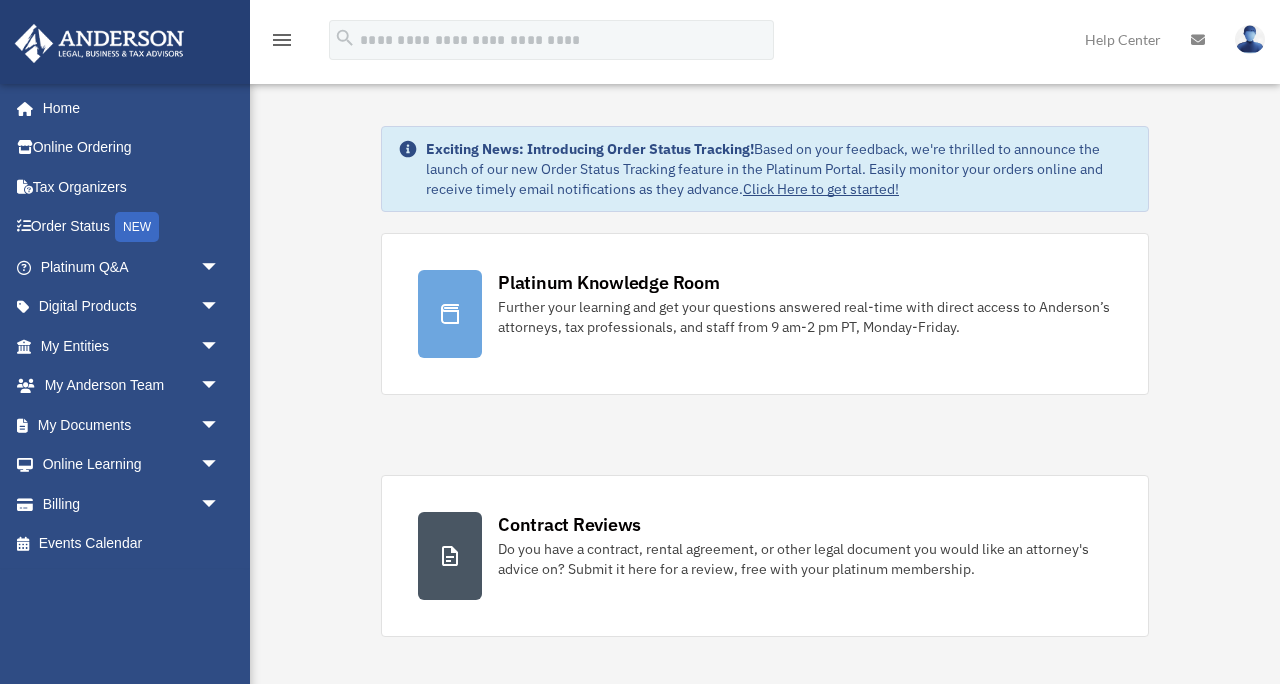 scroll, scrollTop: 0, scrollLeft: 0, axis: both 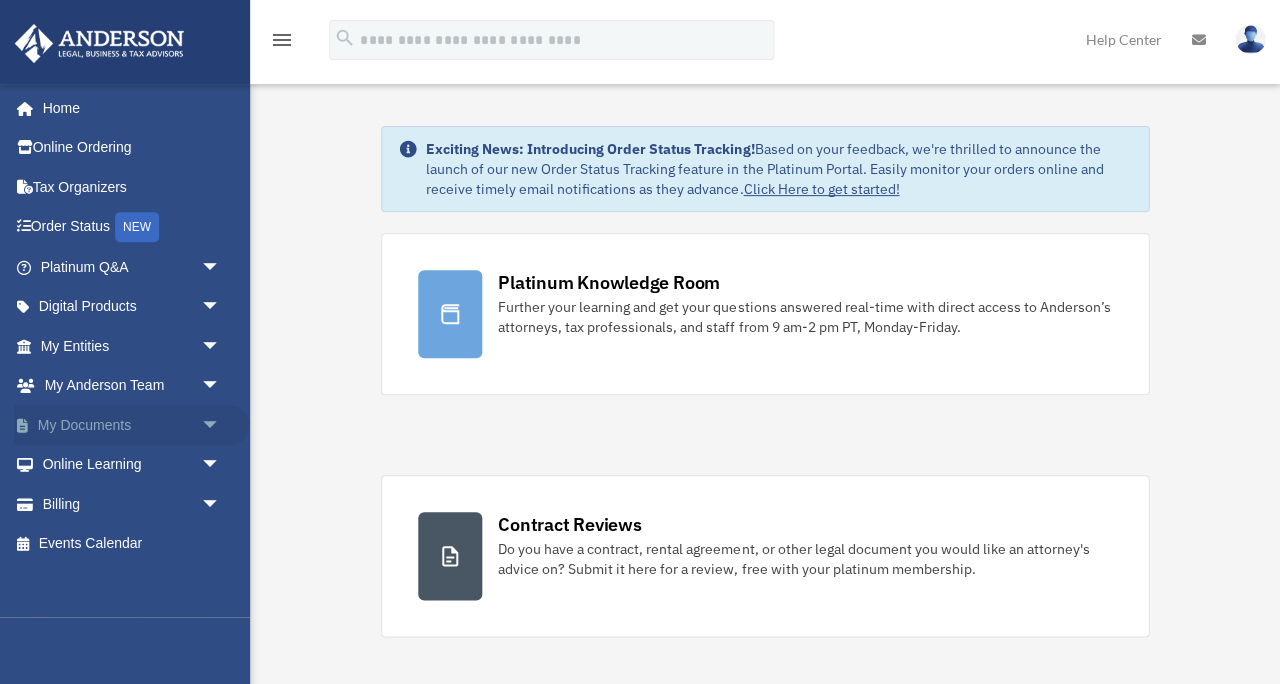 click on "My Documents arrow_drop_down" at bounding box center (132, 425) 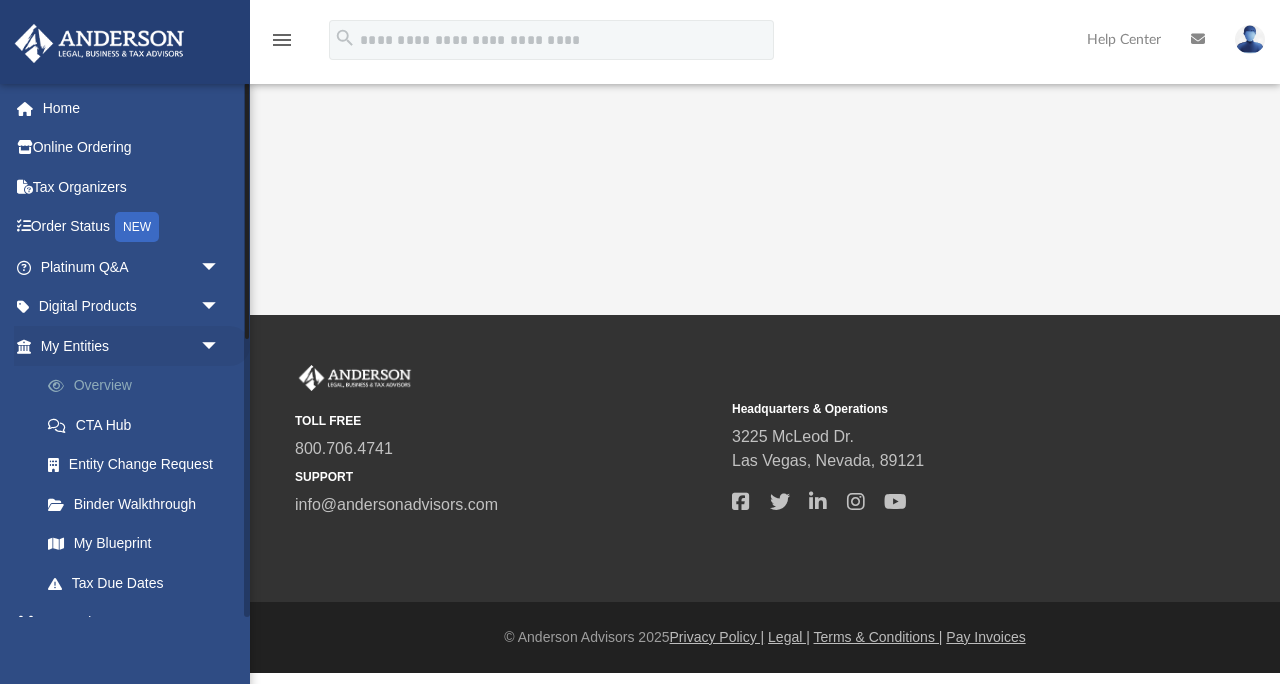 scroll, scrollTop: 0, scrollLeft: 0, axis: both 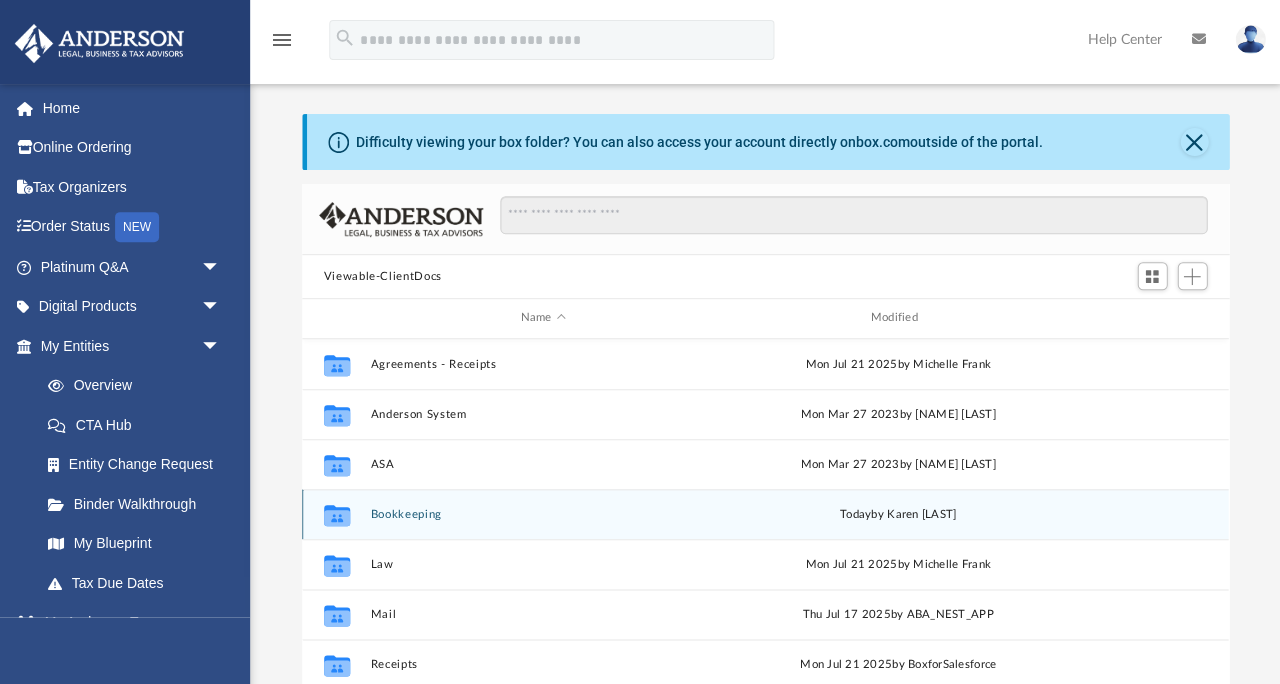 click on "Bookkeeping" at bounding box center [543, 514] 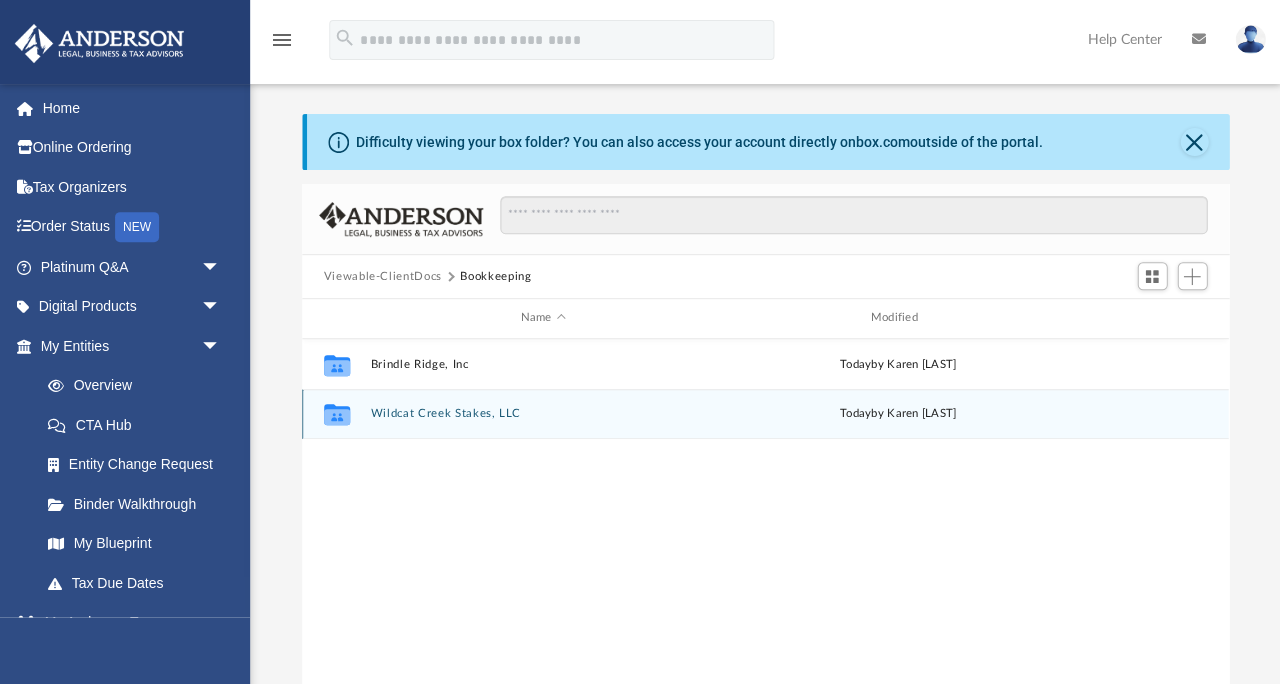 click on "Wildcat Creek Stakes, LLC" at bounding box center [543, 413] 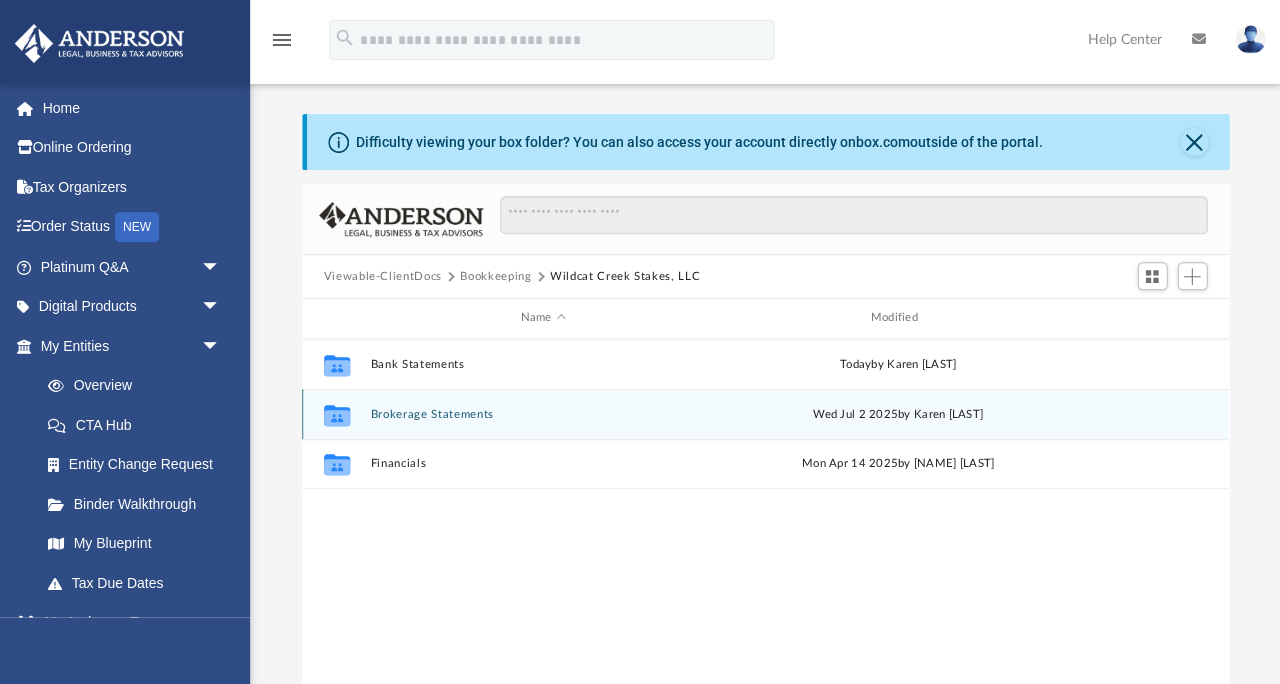click on "Brokerage Statements" at bounding box center (543, 414) 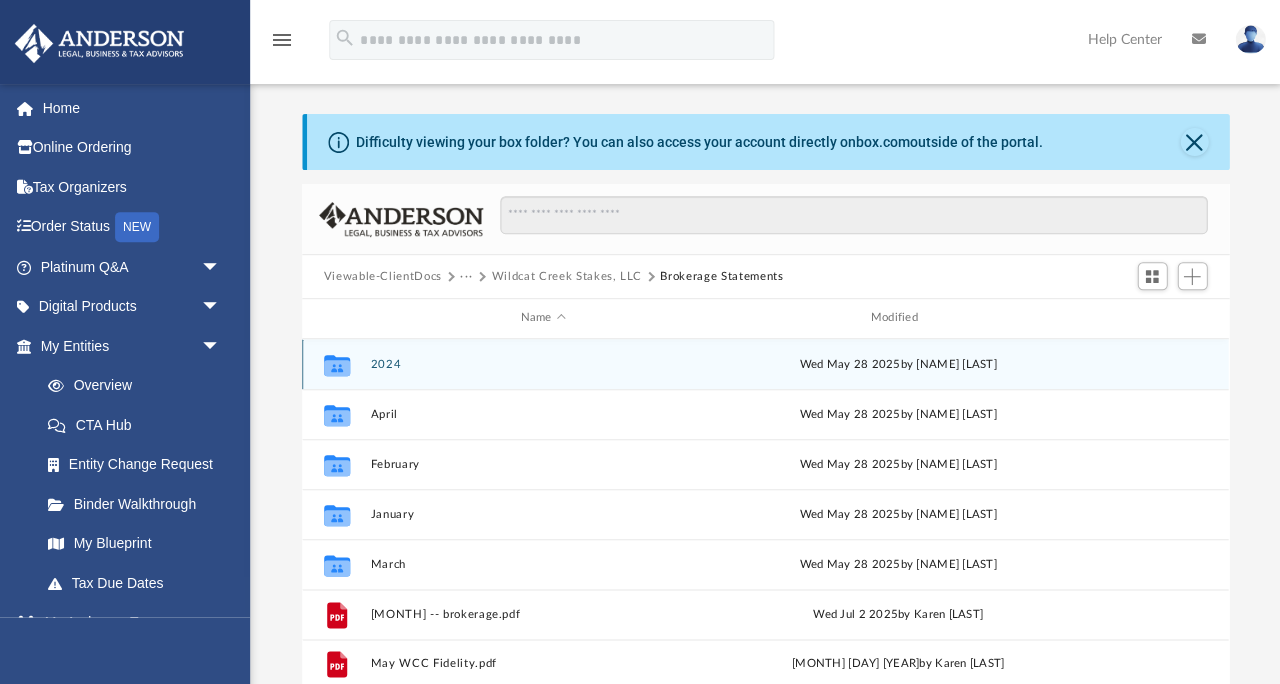 scroll, scrollTop: 0, scrollLeft: 0, axis: both 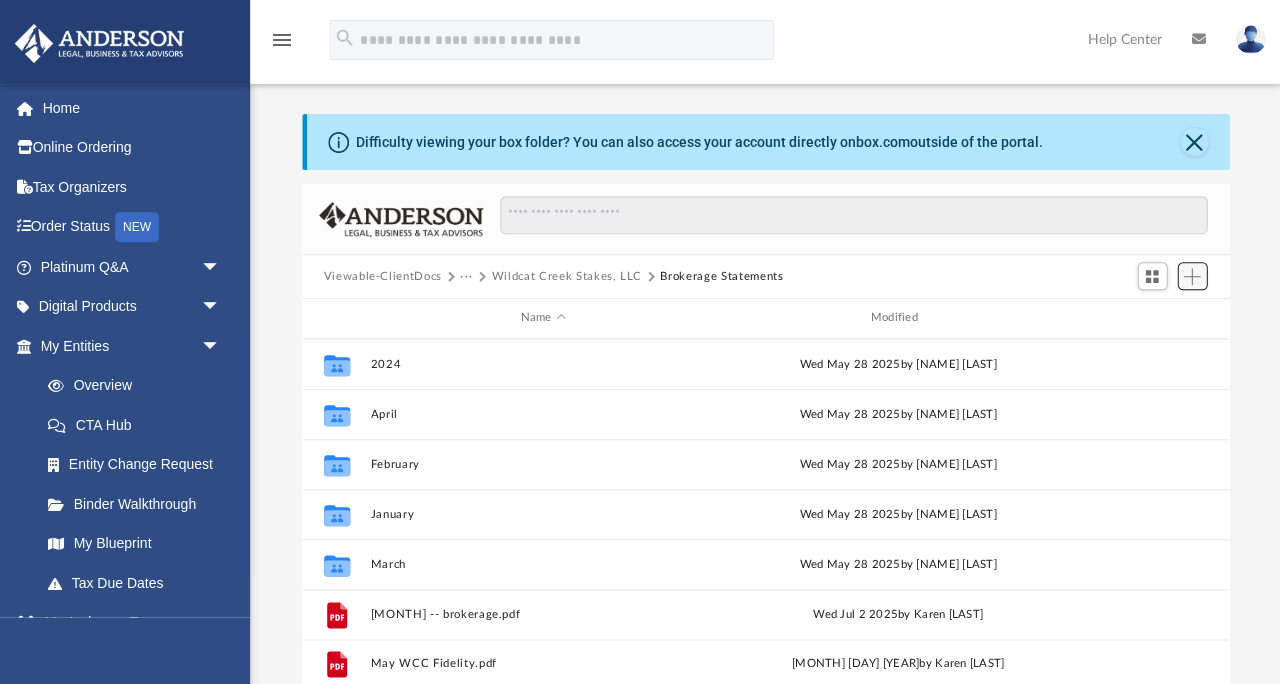 click at bounding box center (1191, 276) 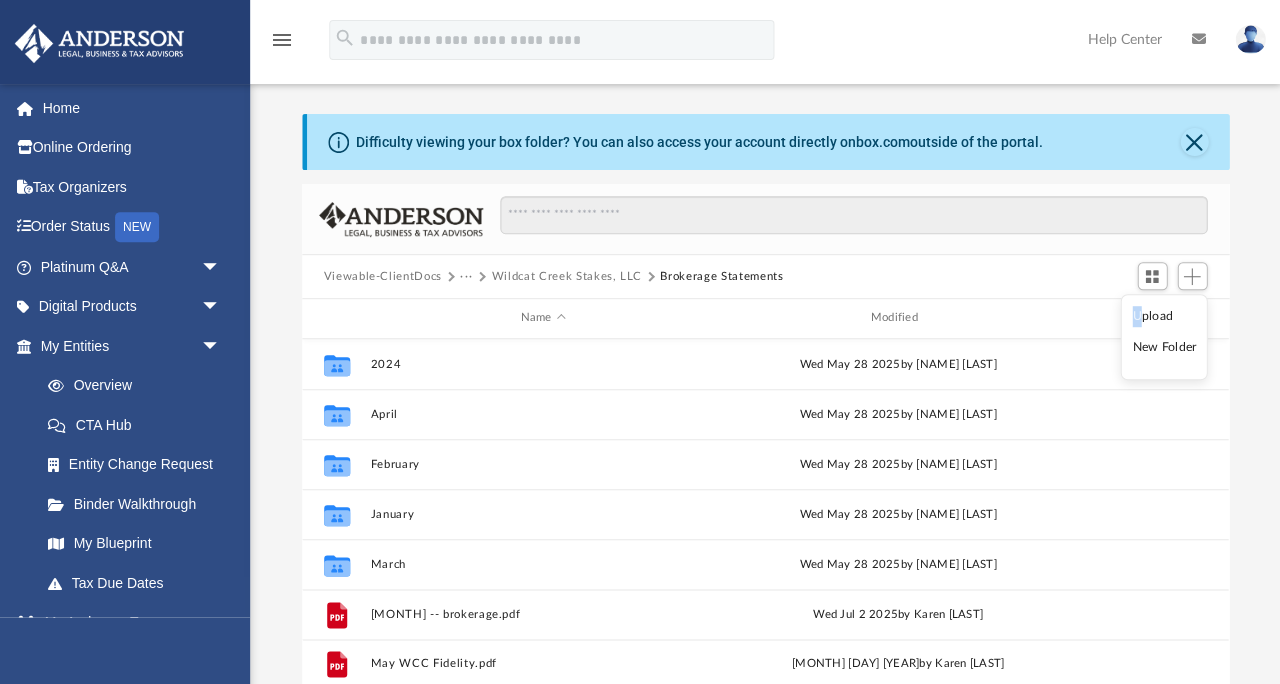 click on "Upload" at bounding box center [1164, 316] 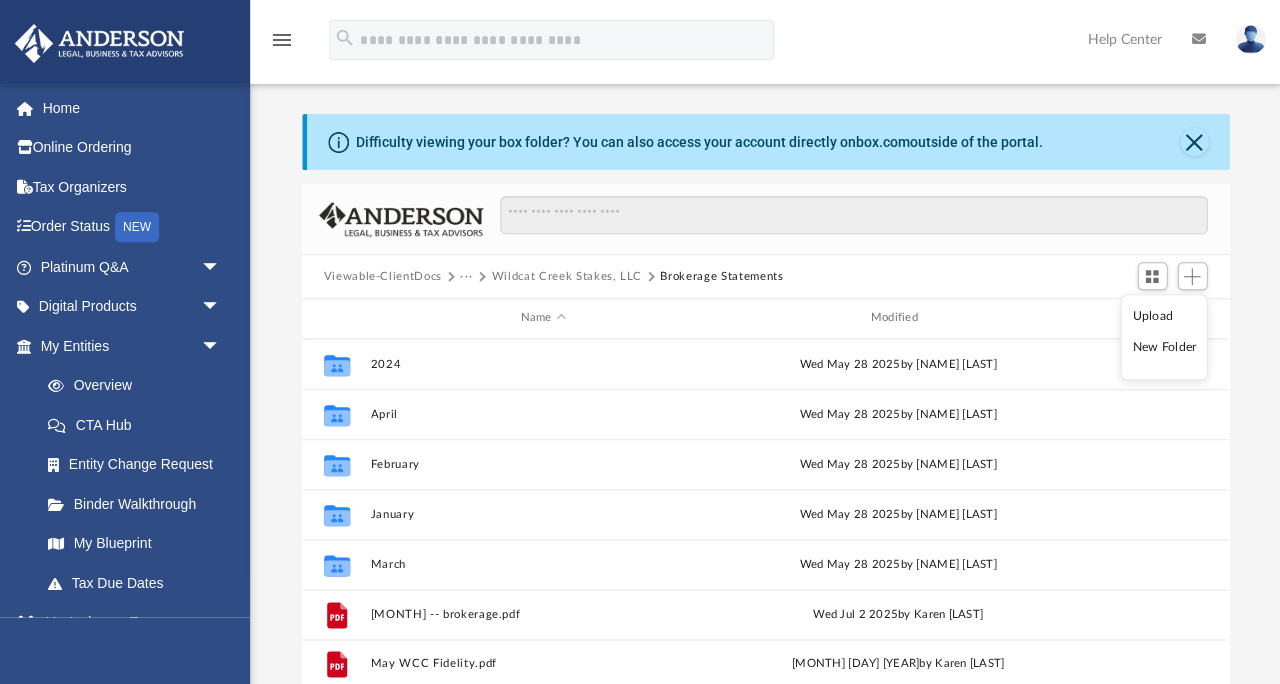 scroll, scrollTop: 69, scrollLeft: 0, axis: vertical 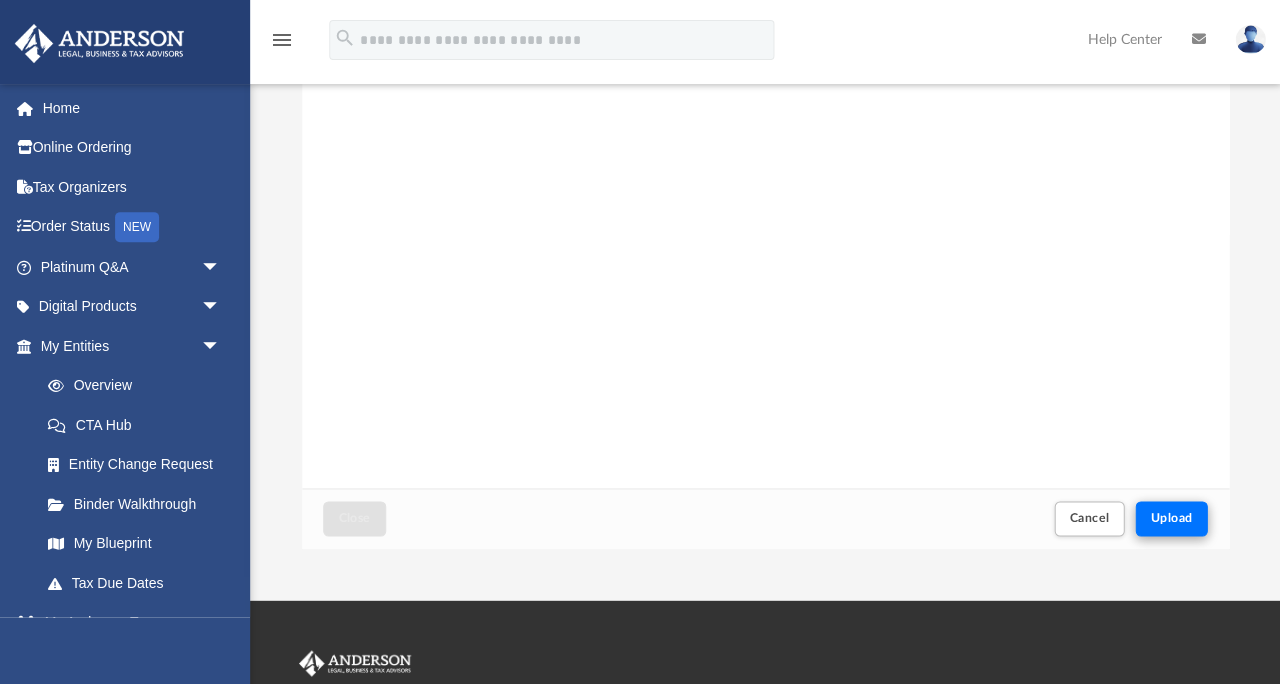click on "Upload" at bounding box center (1171, 518) 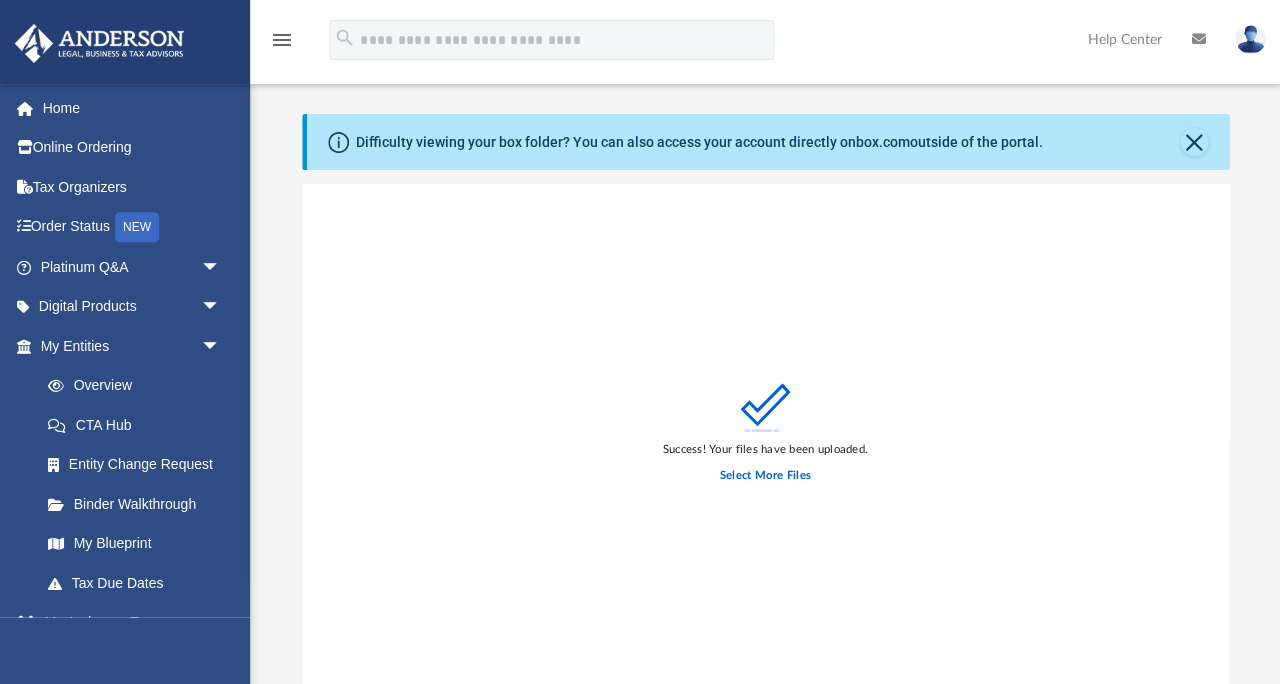 scroll, scrollTop: 0, scrollLeft: 0, axis: both 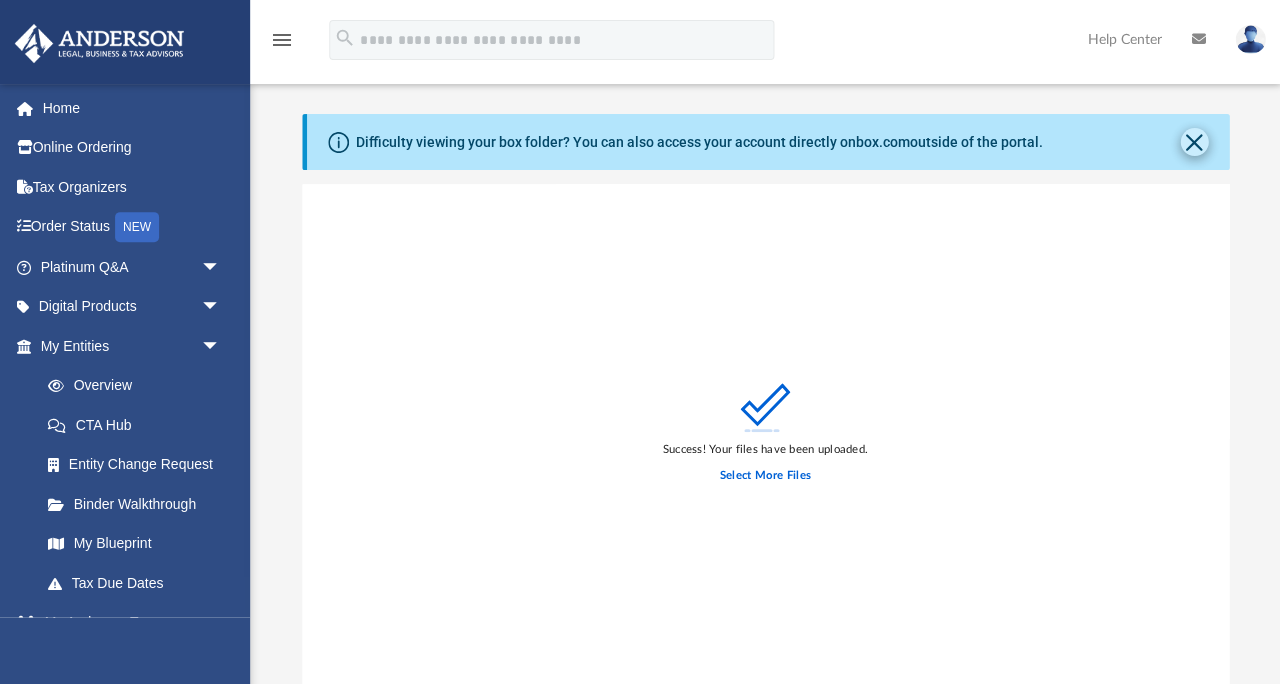 click 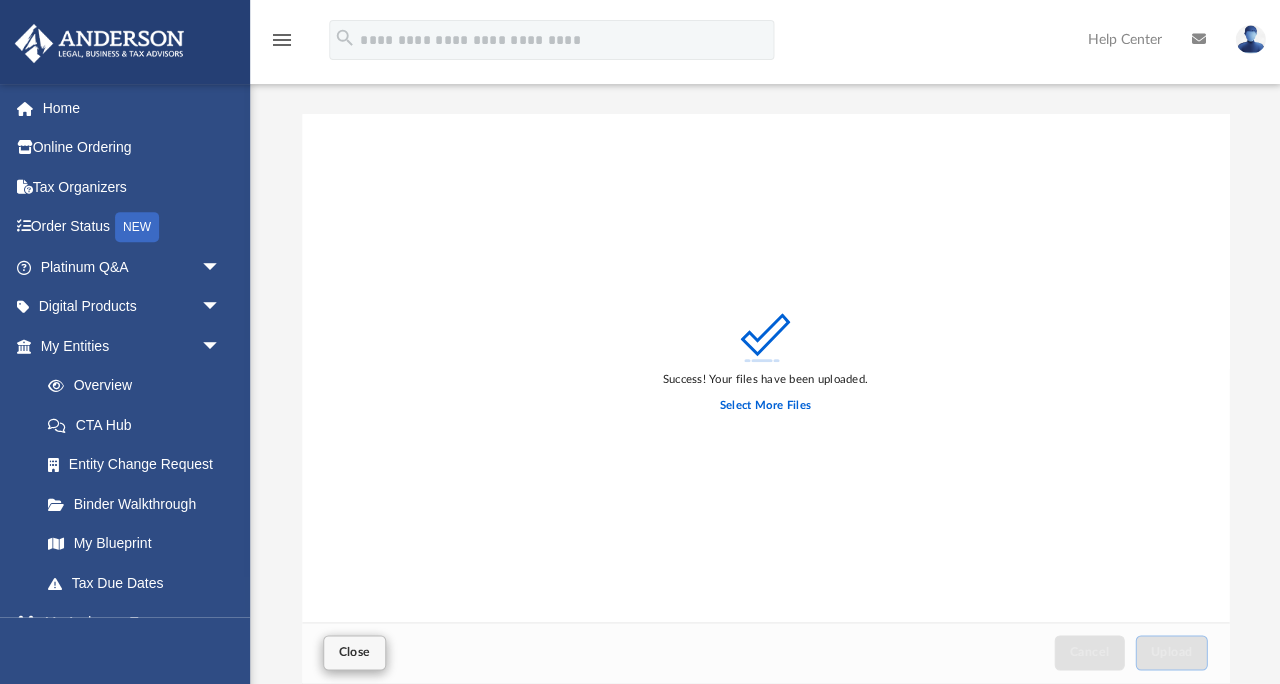 click on "Close" at bounding box center [354, 652] 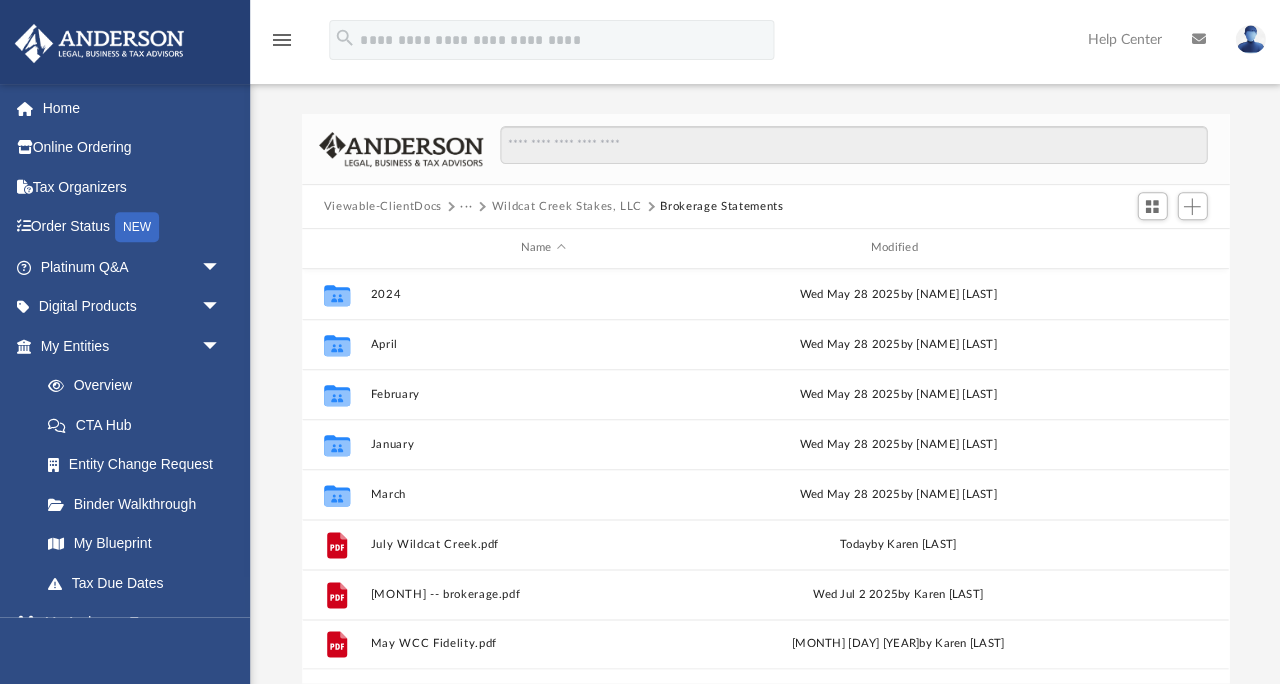 click on "Wildcat Creek Stakes, LLC" at bounding box center (566, 207) 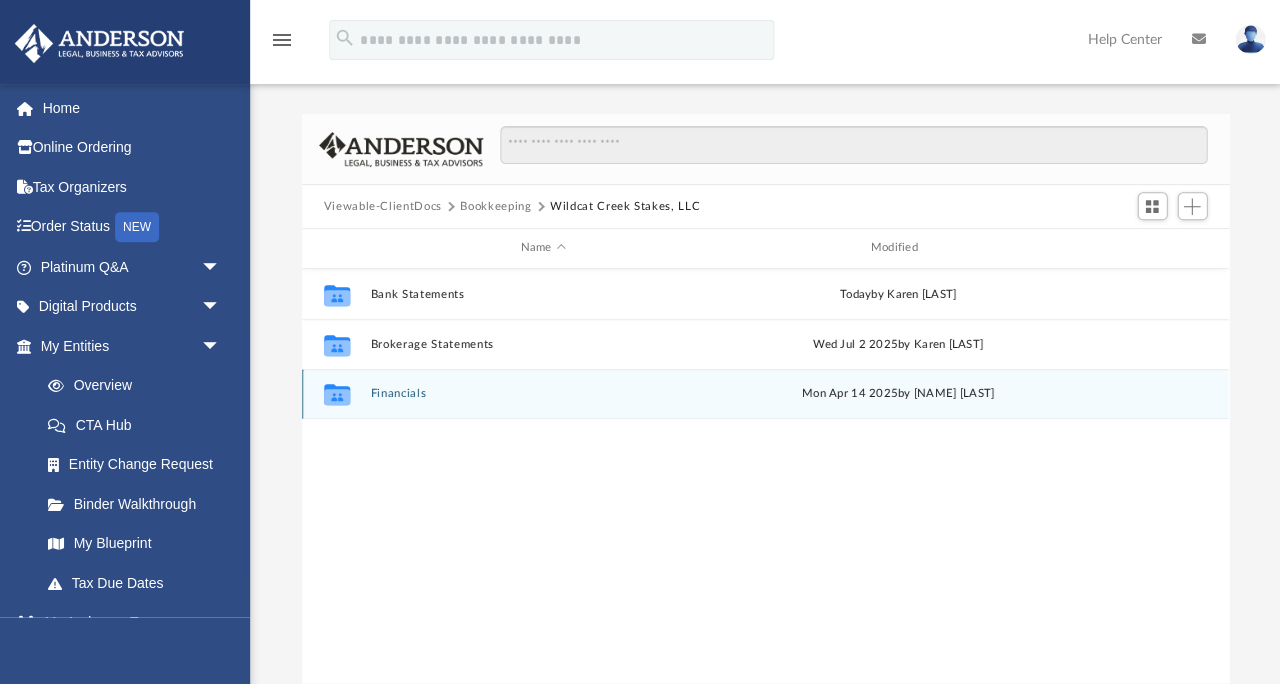click on "Financials" at bounding box center (543, 393) 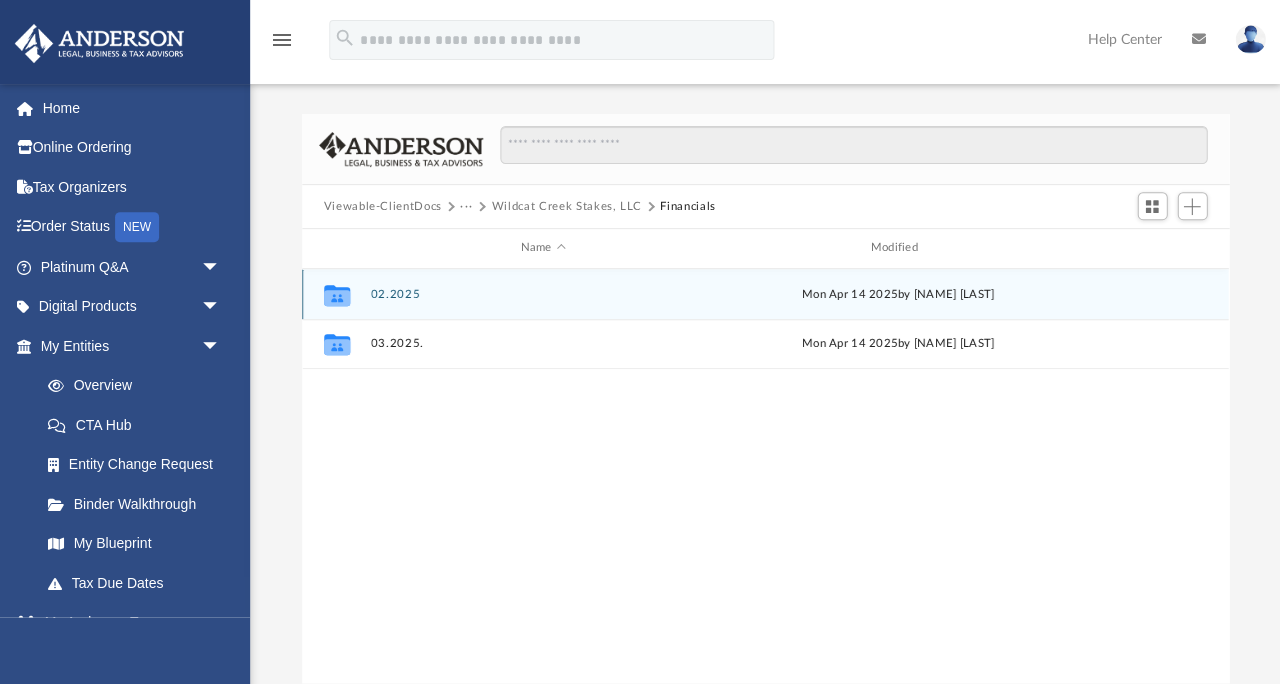 click on "02.2025" at bounding box center (543, 294) 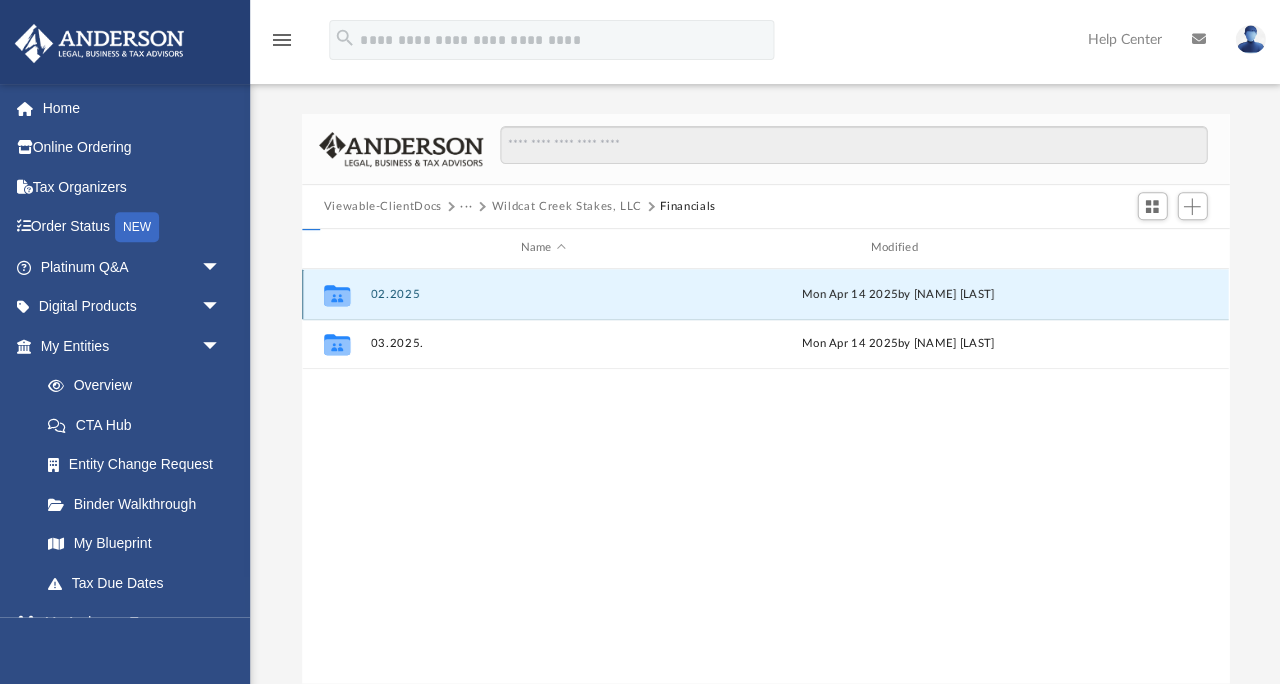 click on "02.2025" at bounding box center (543, 294) 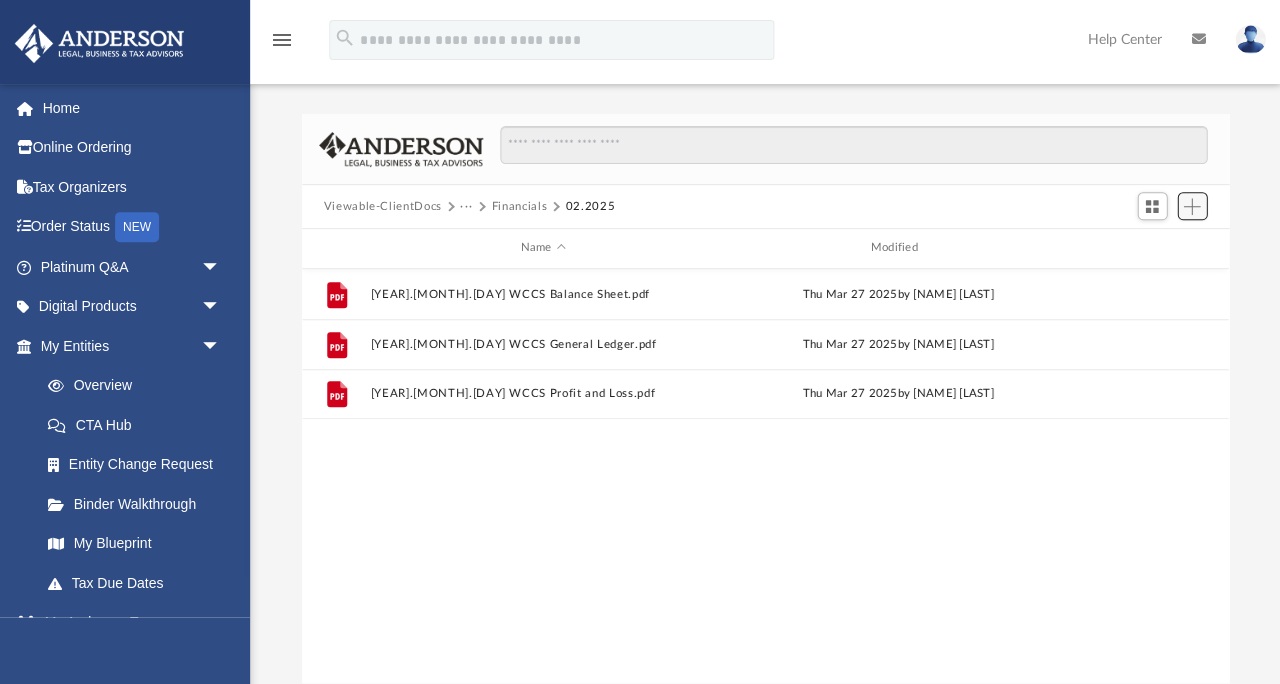 click at bounding box center (1191, 206) 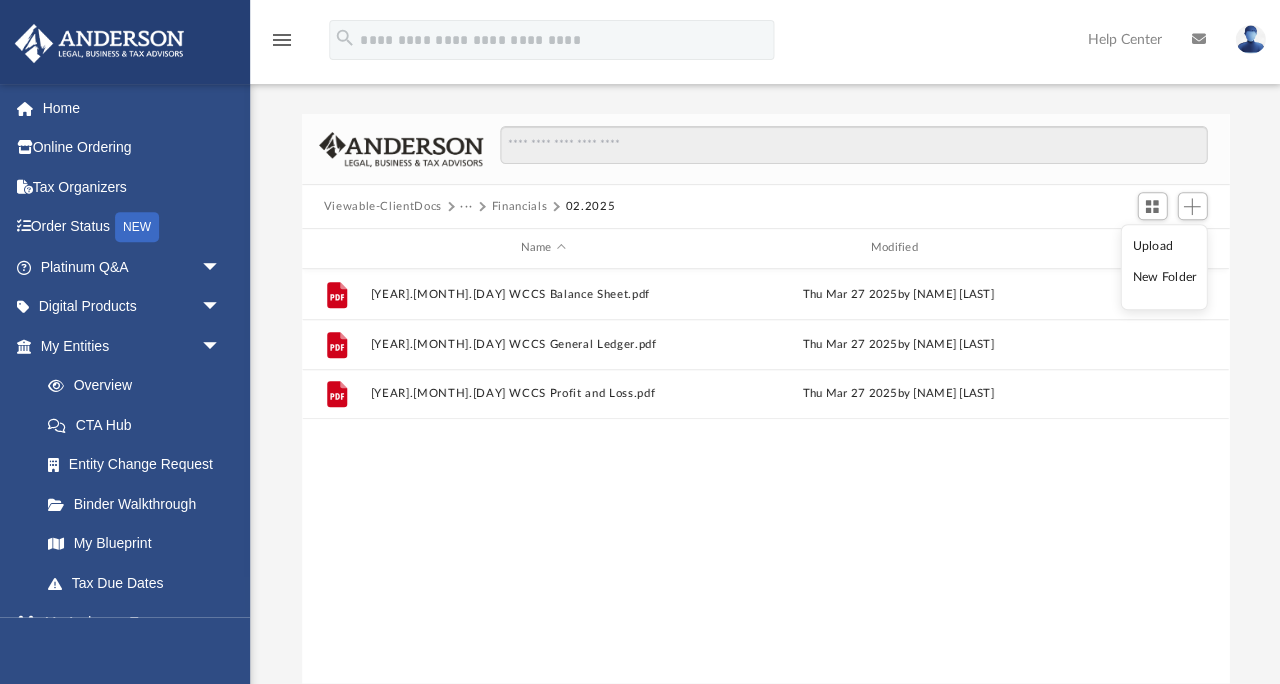 click on "Upload" at bounding box center [1164, 246] 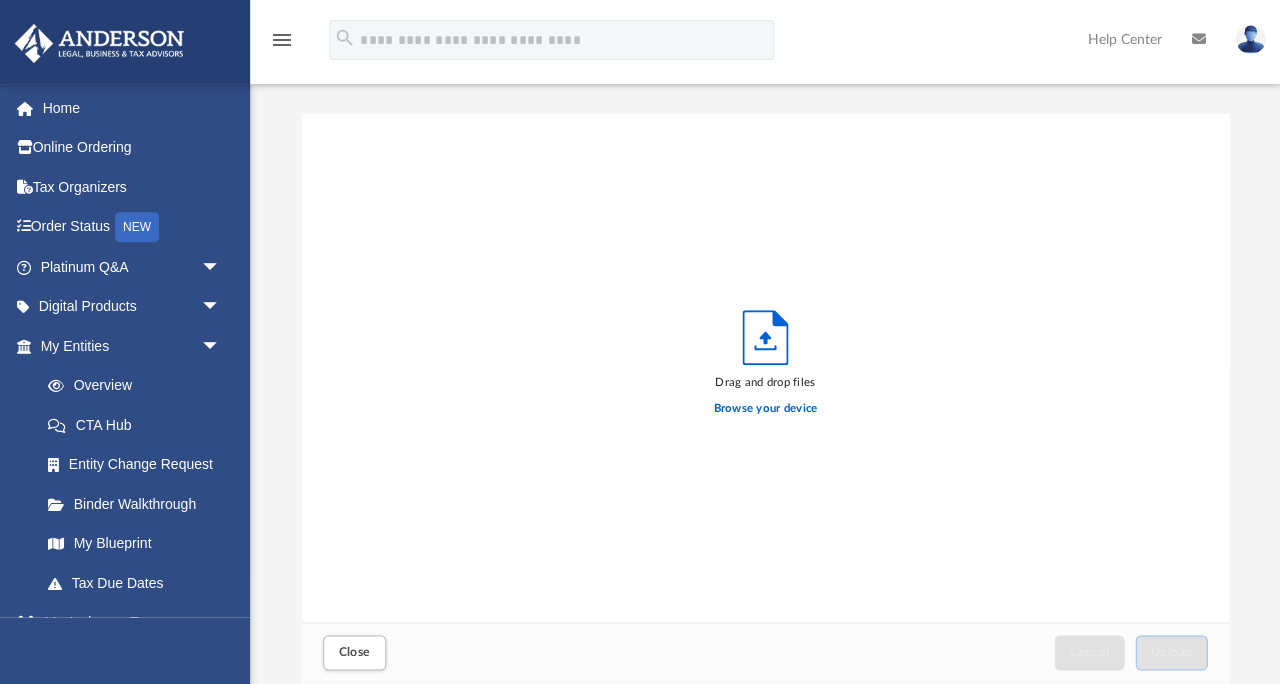 scroll, scrollTop: 1, scrollLeft: 1, axis: both 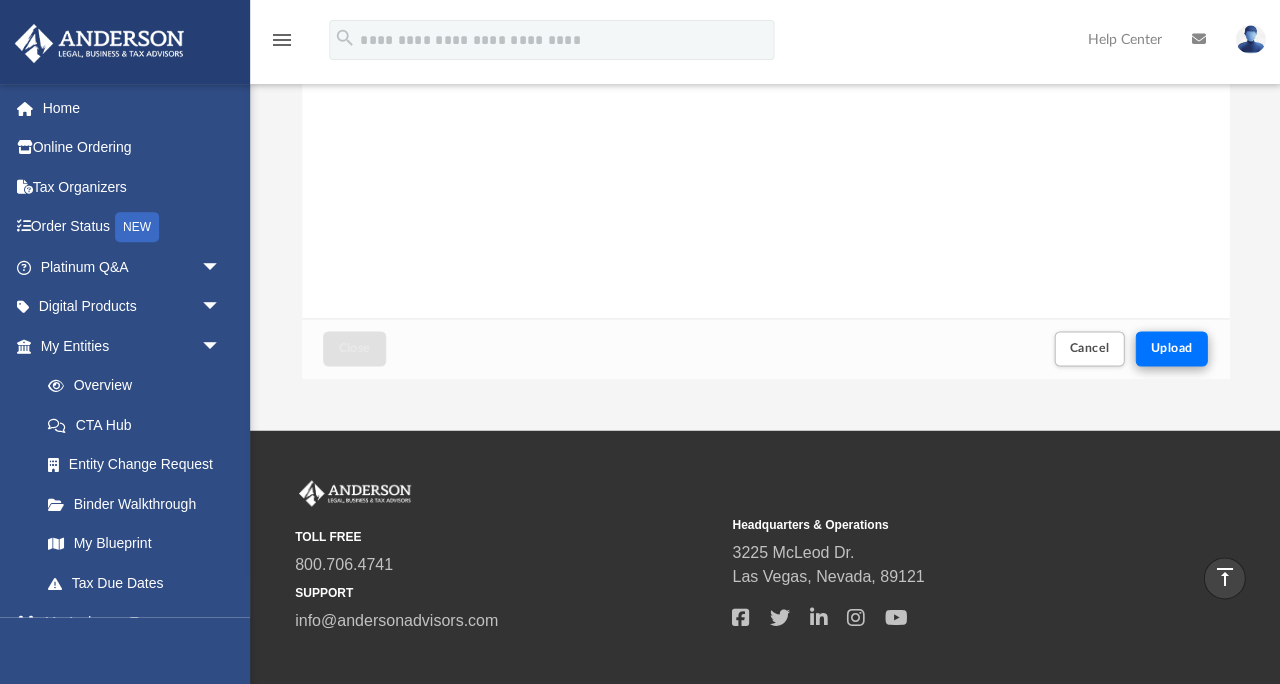 click on "Upload" at bounding box center (1171, 348) 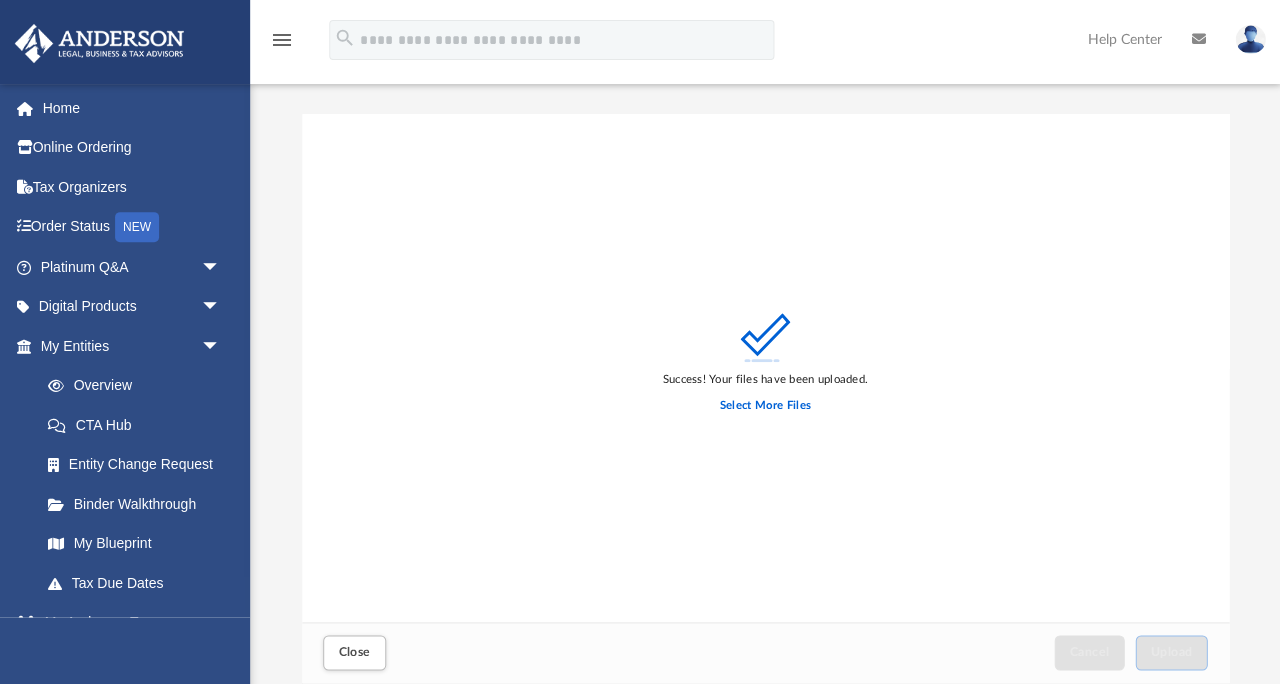 scroll, scrollTop: 0, scrollLeft: 0, axis: both 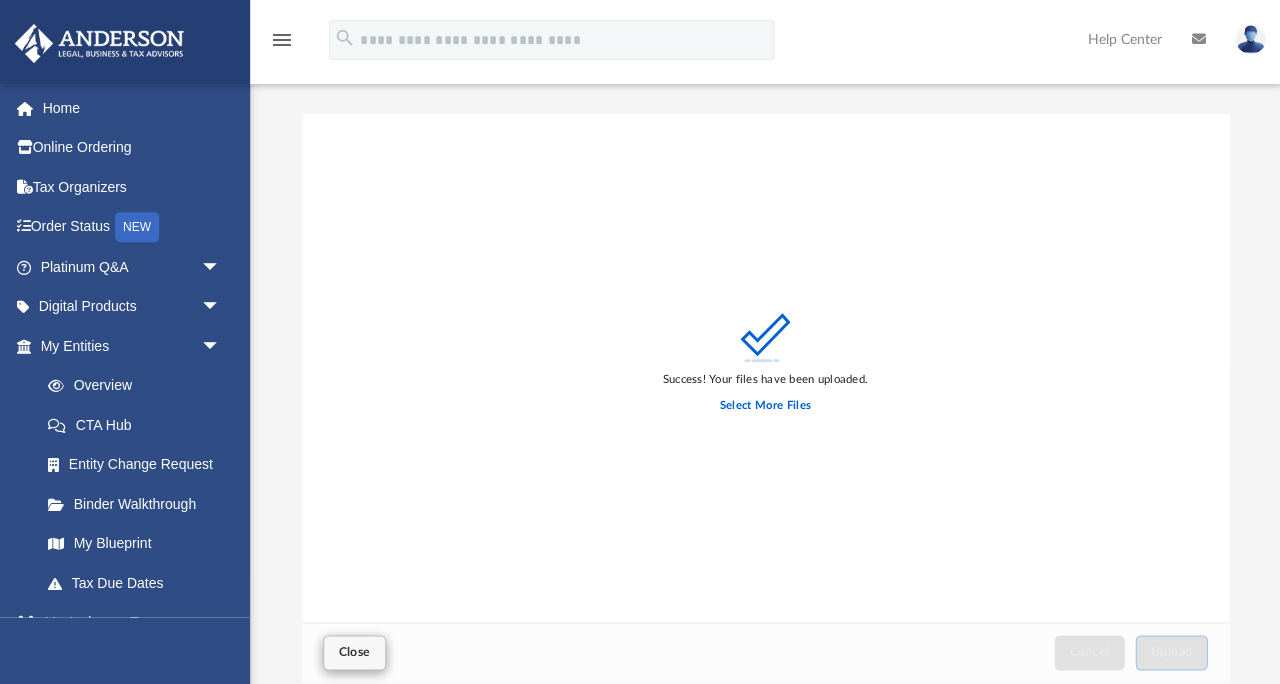 click on "Close" at bounding box center (354, 652) 